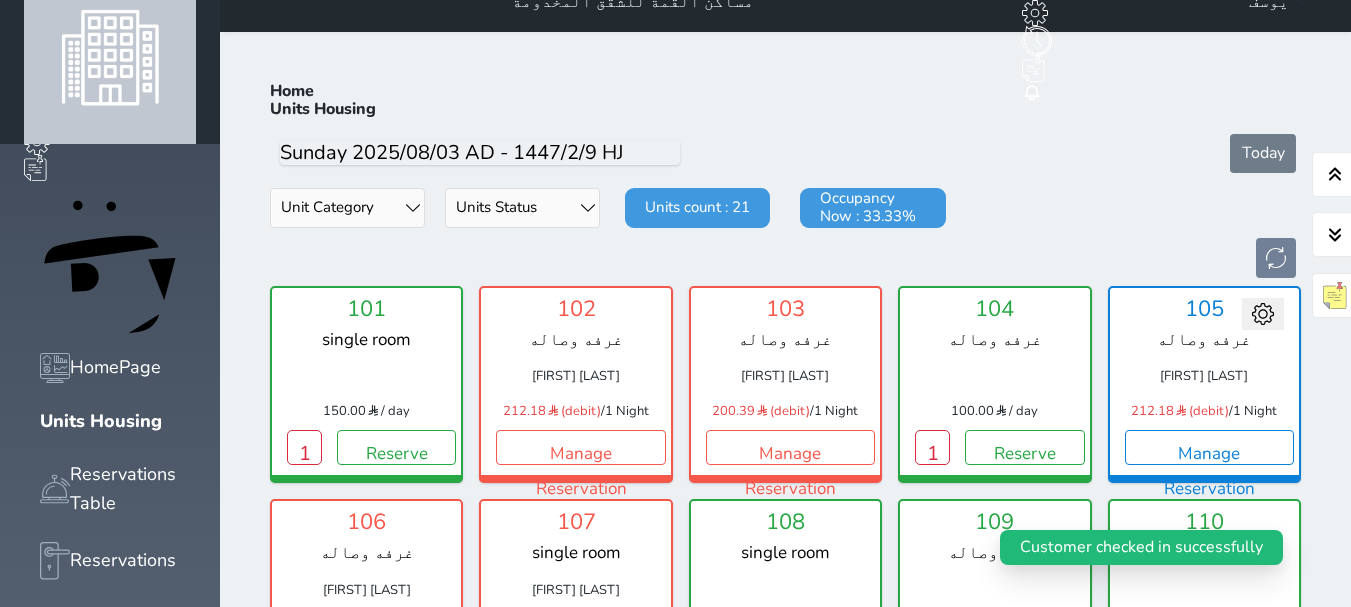 scroll, scrollTop: 0, scrollLeft: 0, axis: both 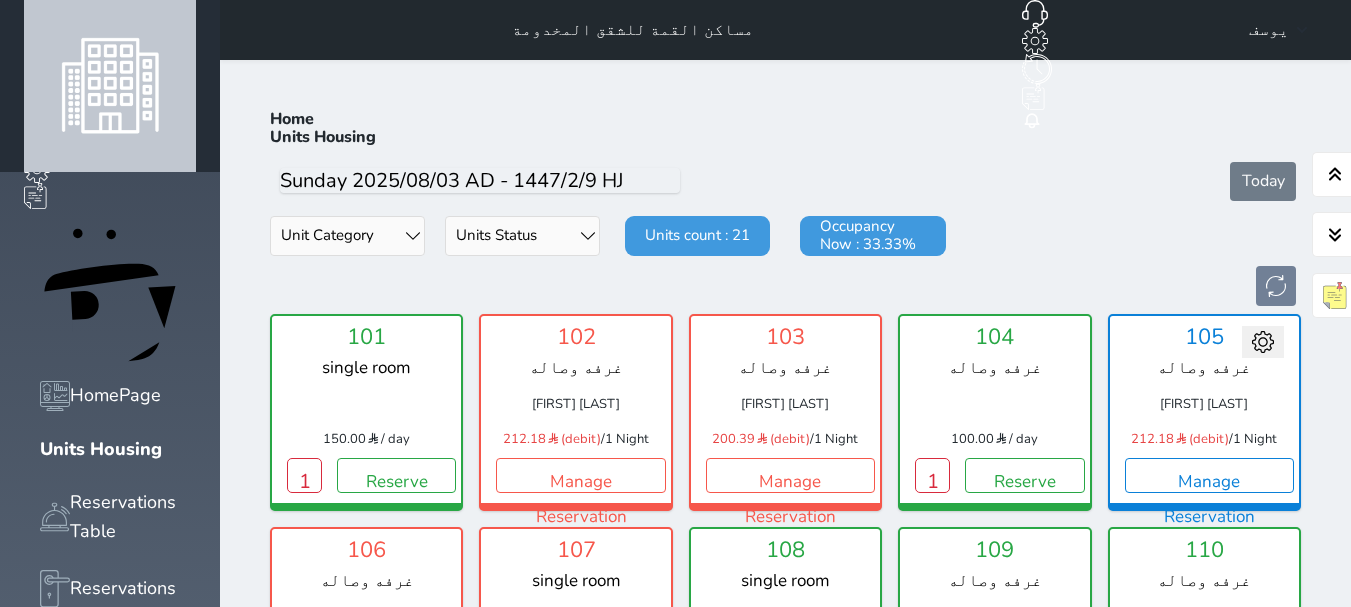 click on "يوسف" at bounding box center [1269, 30] 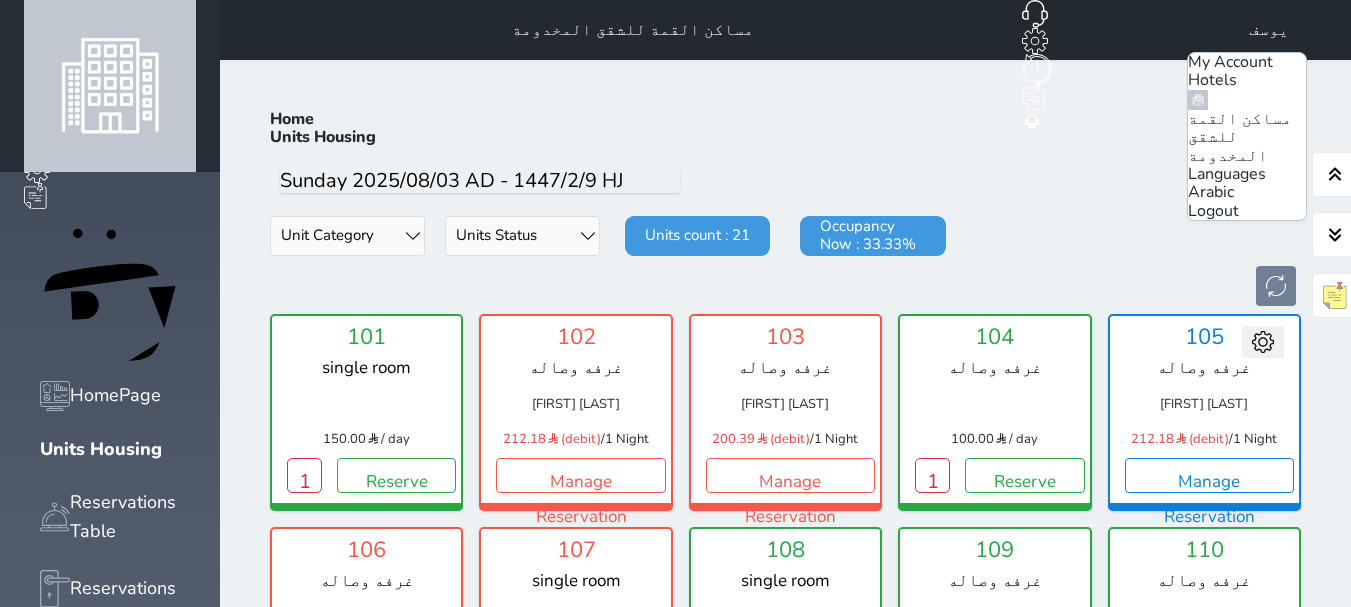 click on "Arabic" at bounding box center (1211, 192) 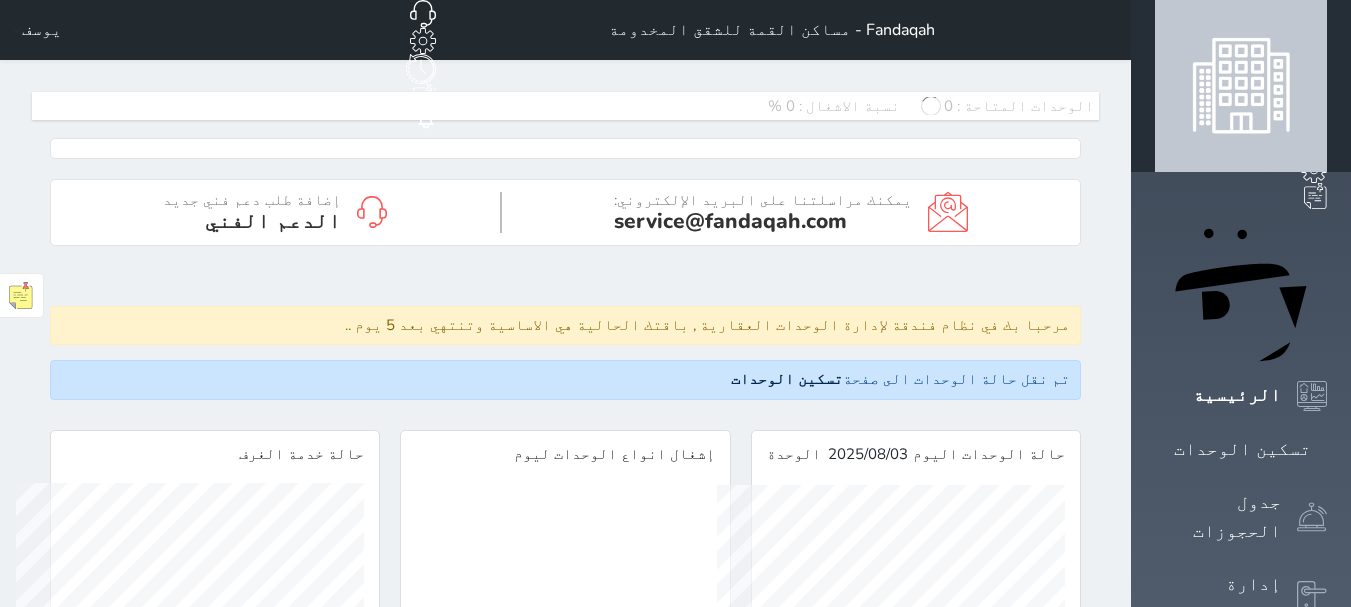 scroll, scrollTop: 0, scrollLeft: 0, axis: both 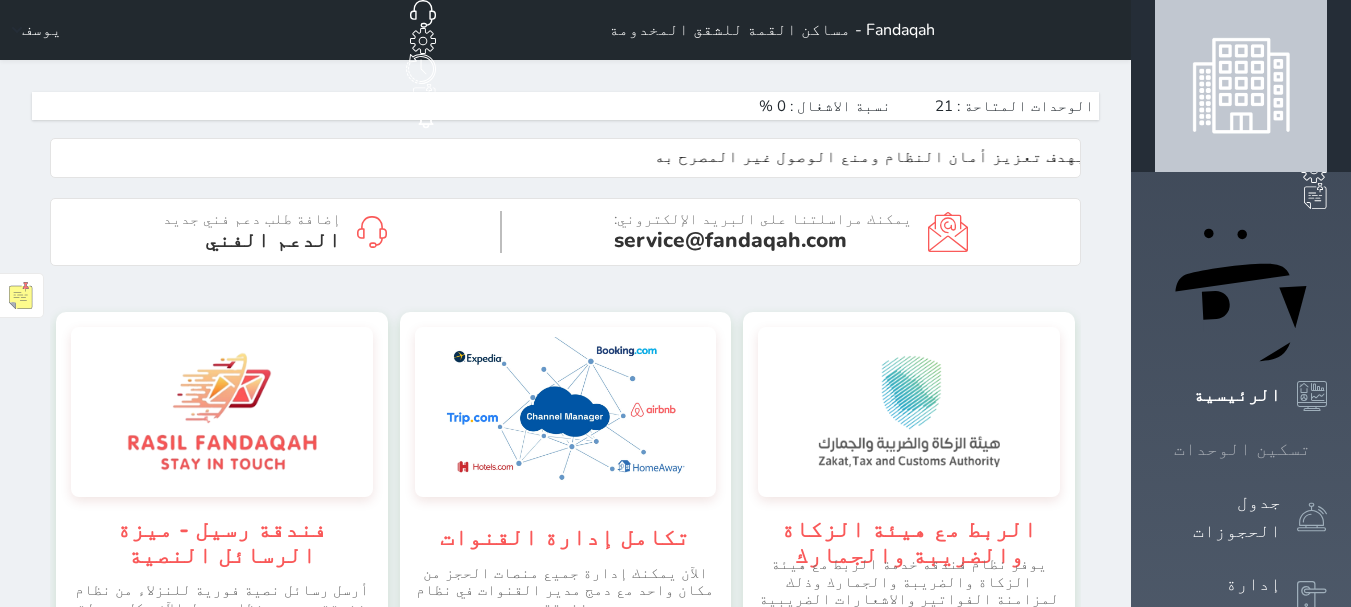click 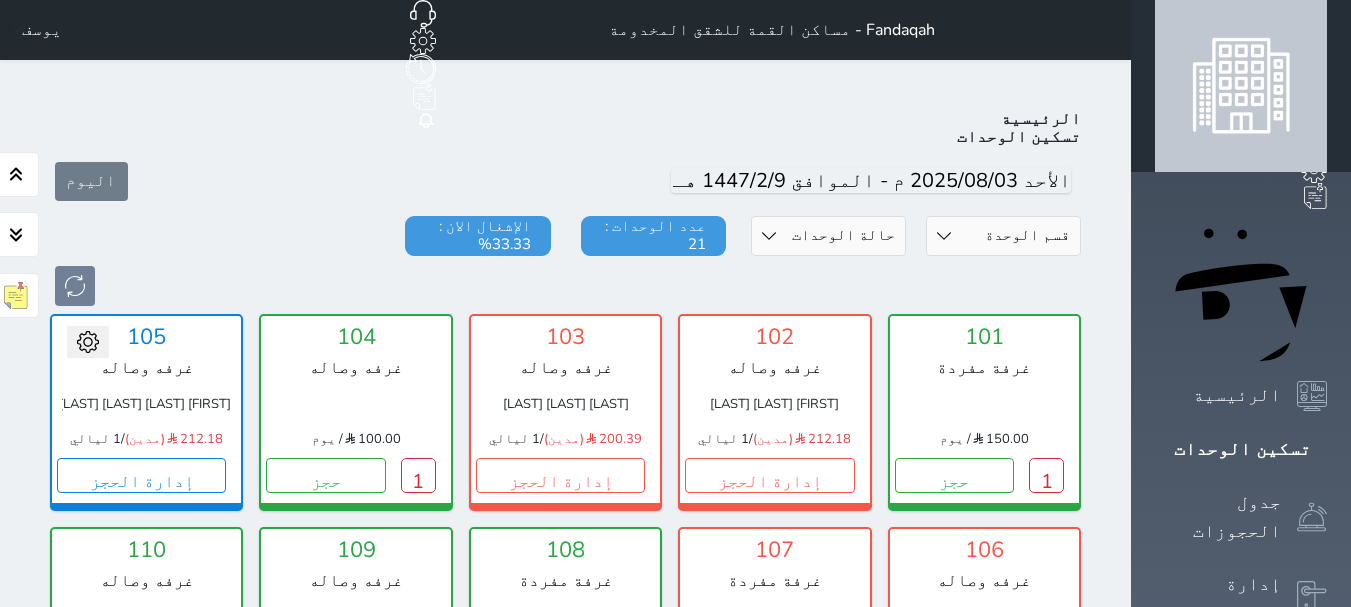 scroll, scrollTop: 78, scrollLeft: 0, axis: vertical 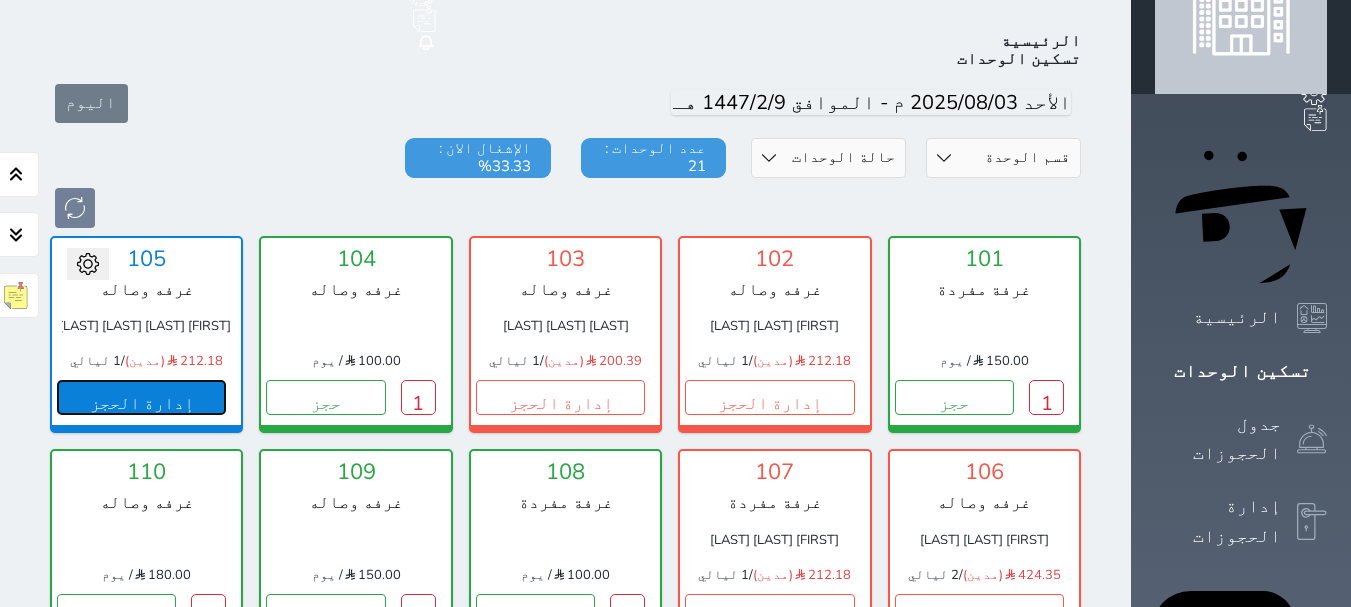 click on "إدارة الحجز" at bounding box center (141, 397) 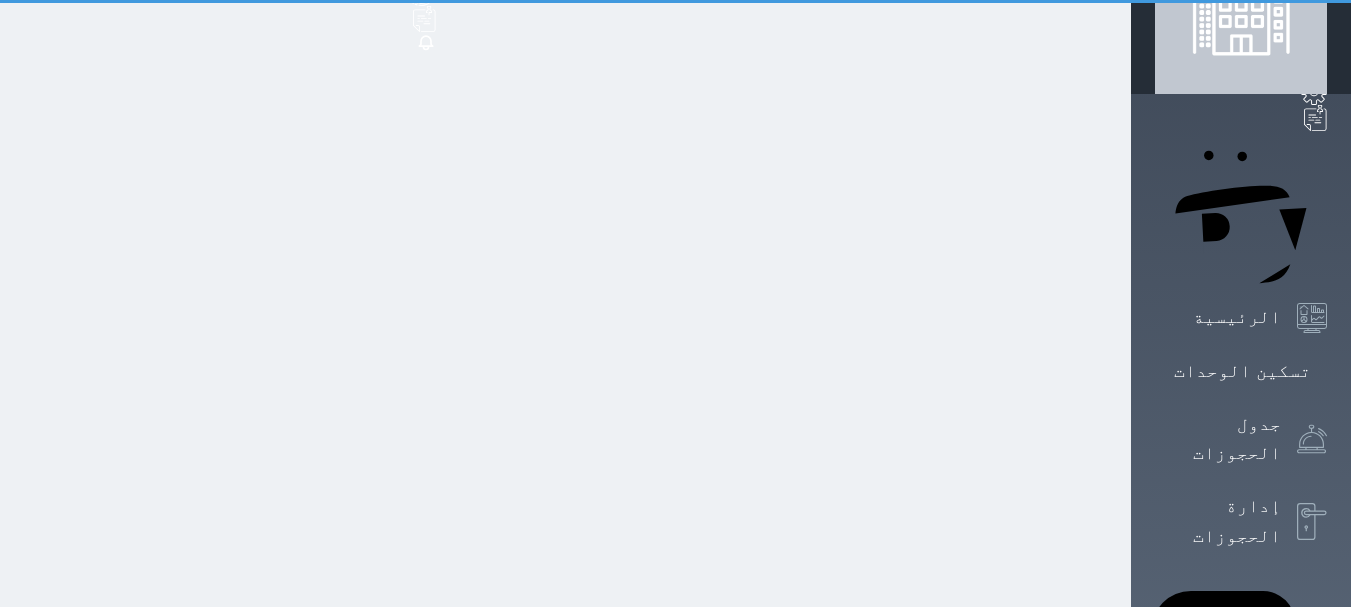 scroll, scrollTop: 0, scrollLeft: 0, axis: both 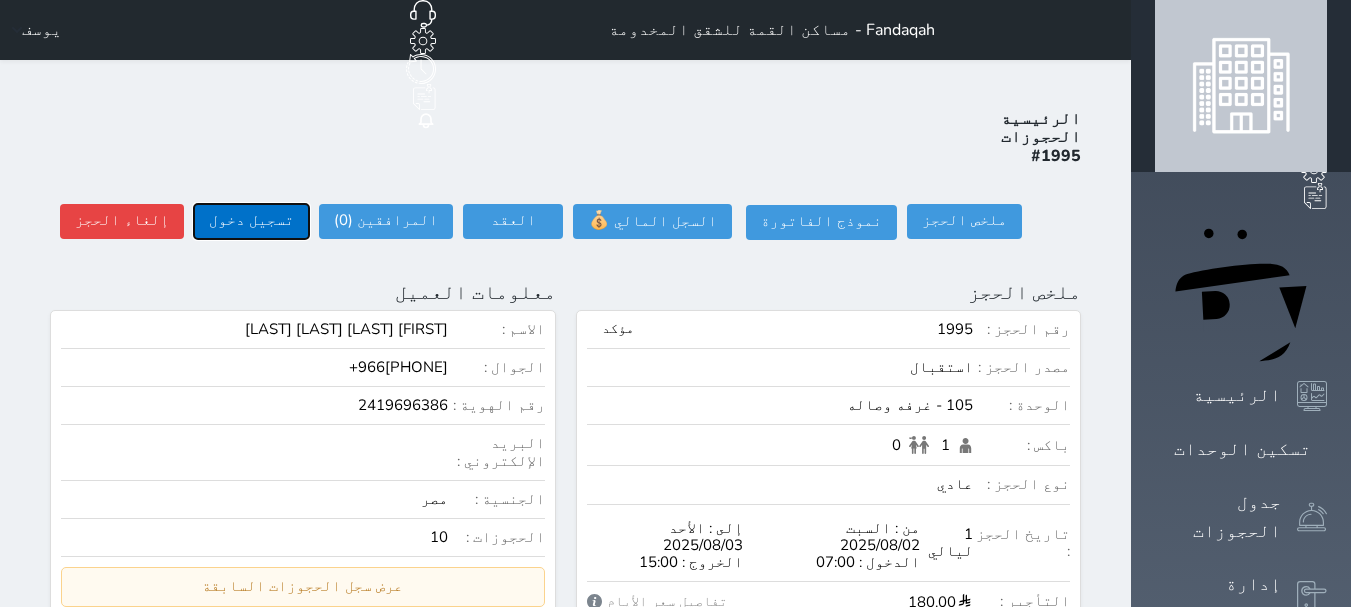 click on "تسجيل دخول" at bounding box center [251, 221] 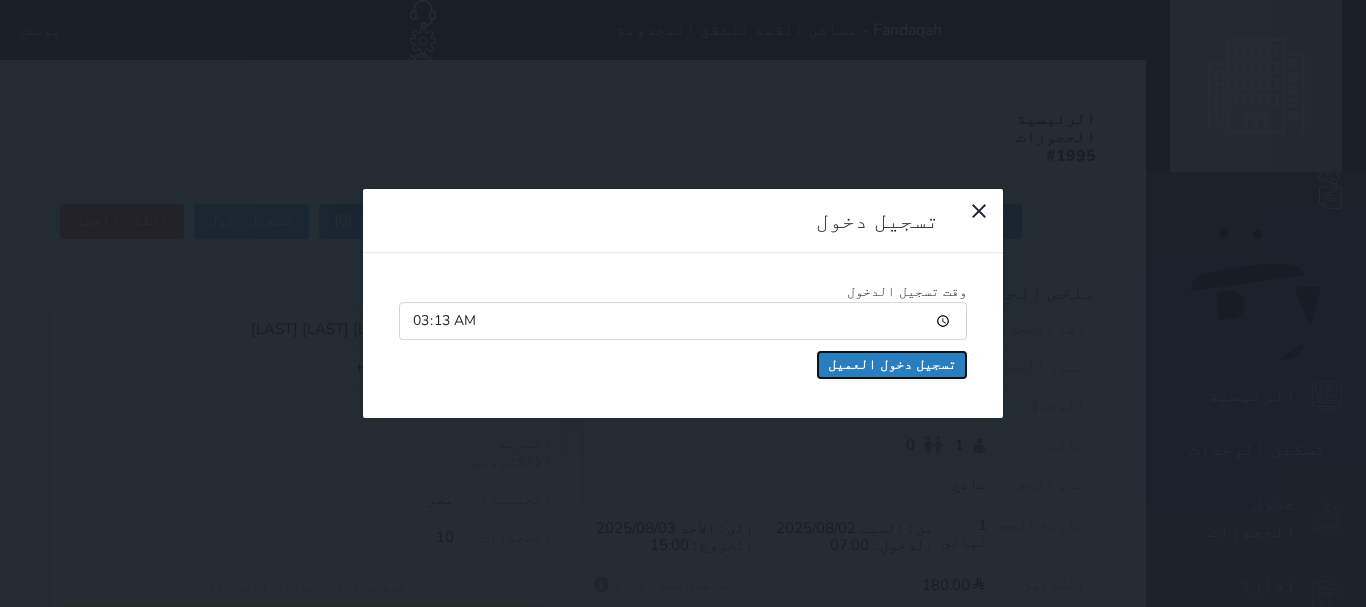 click on "تسجيل دخول العميل" at bounding box center [892, 365] 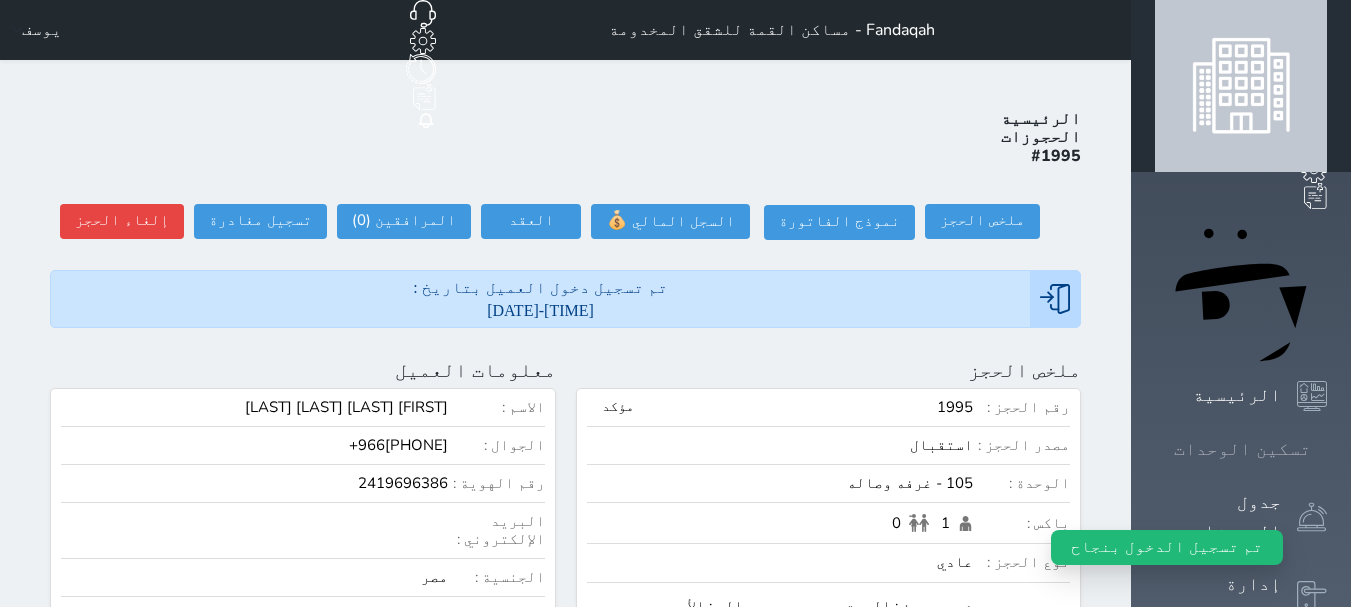 click 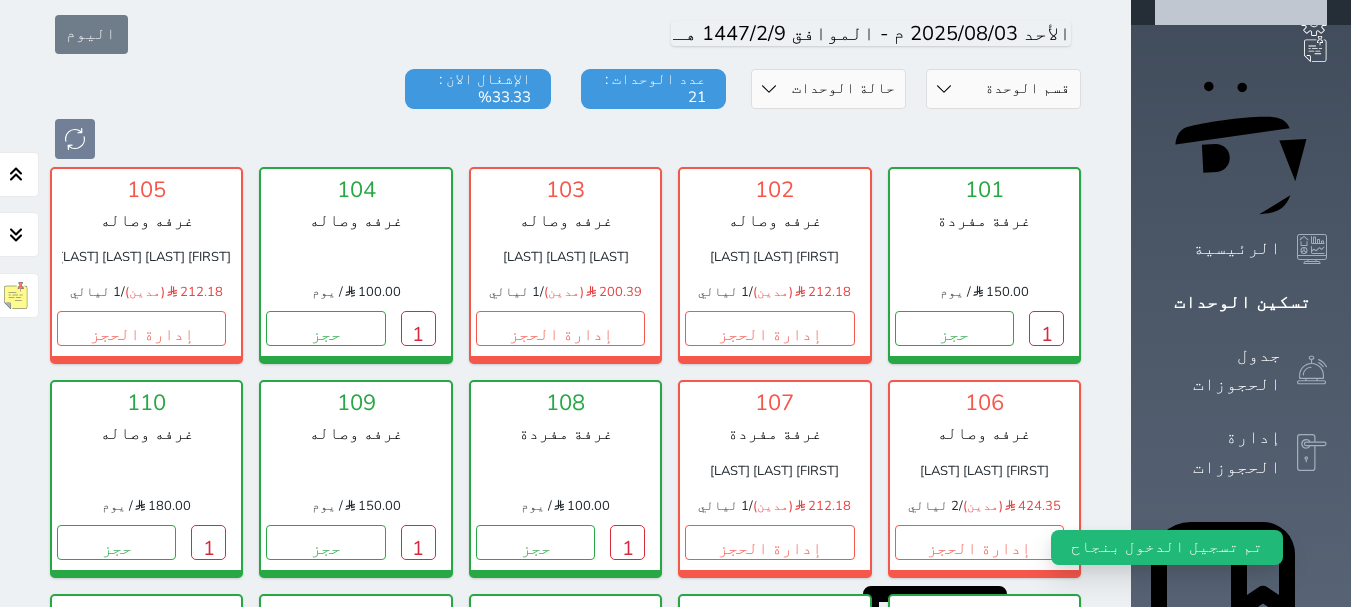 scroll, scrollTop: 178, scrollLeft: 0, axis: vertical 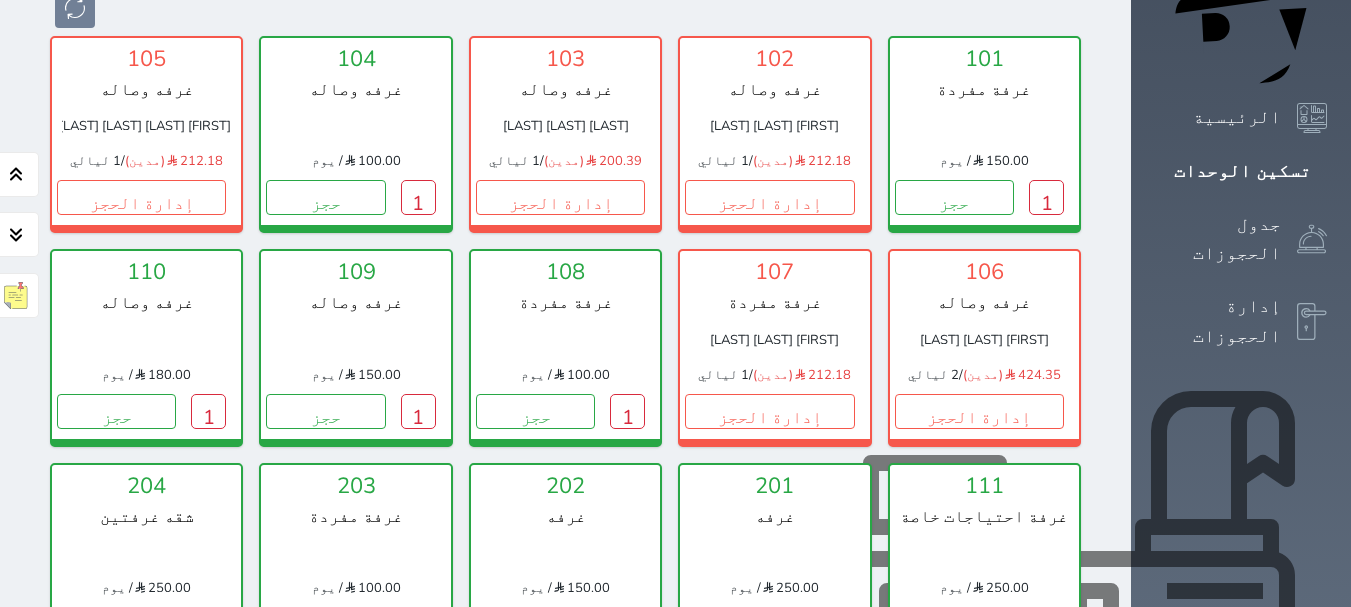 drag, startPoint x: 611, startPoint y: 245, endPoint x: 1254, endPoint y: 176, distance: 646.6916 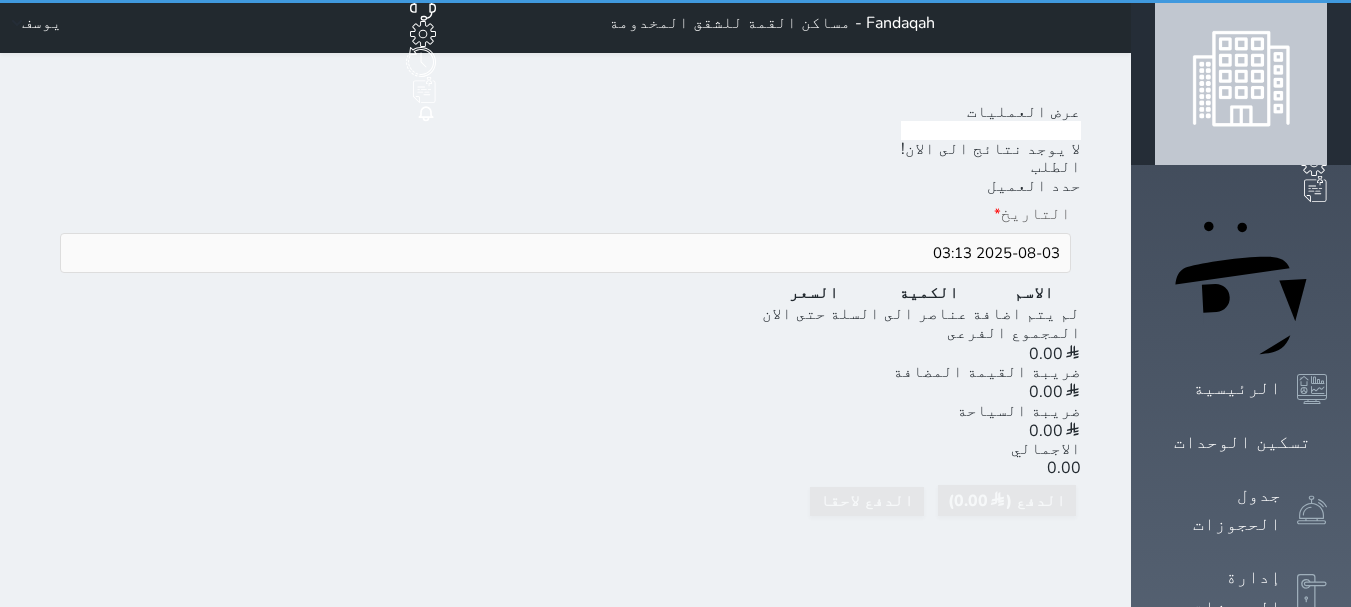 scroll, scrollTop: 0, scrollLeft: 0, axis: both 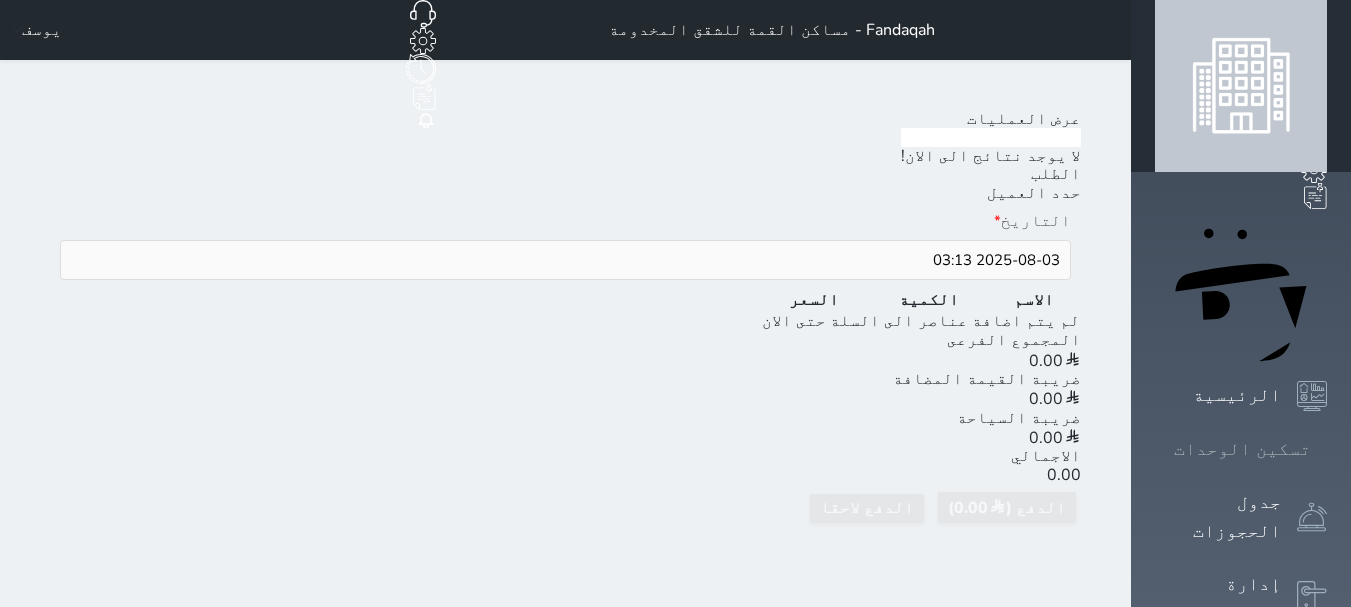 click 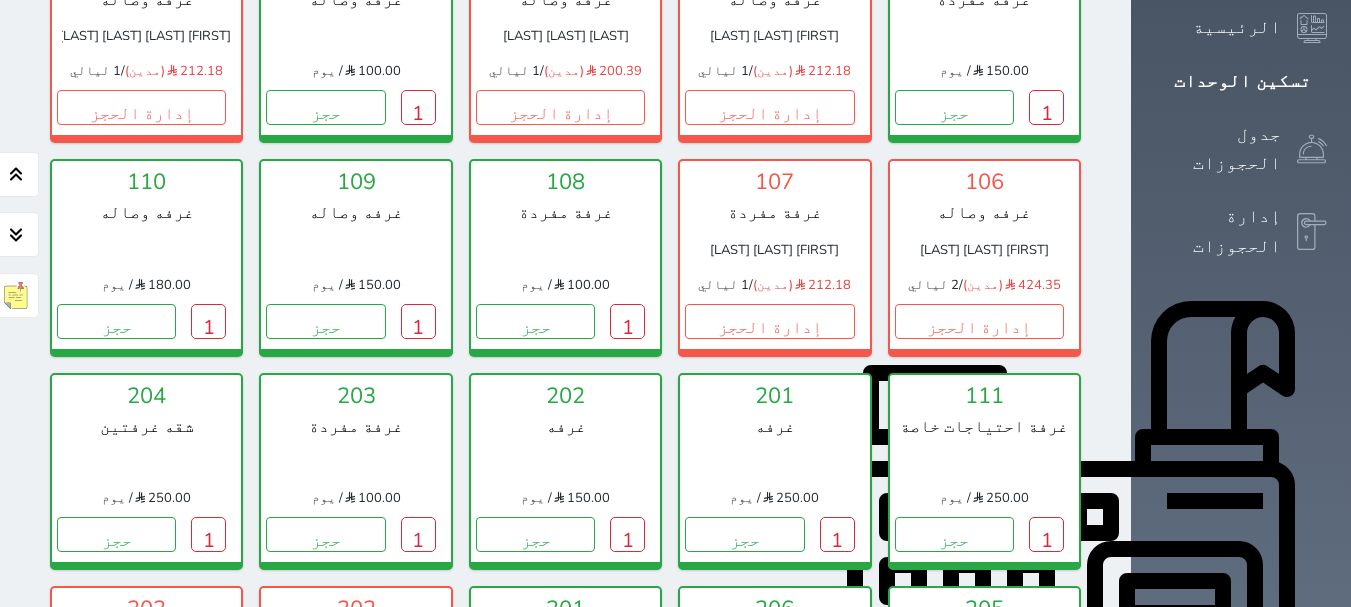scroll, scrollTop: 400, scrollLeft: 0, axis: vertical 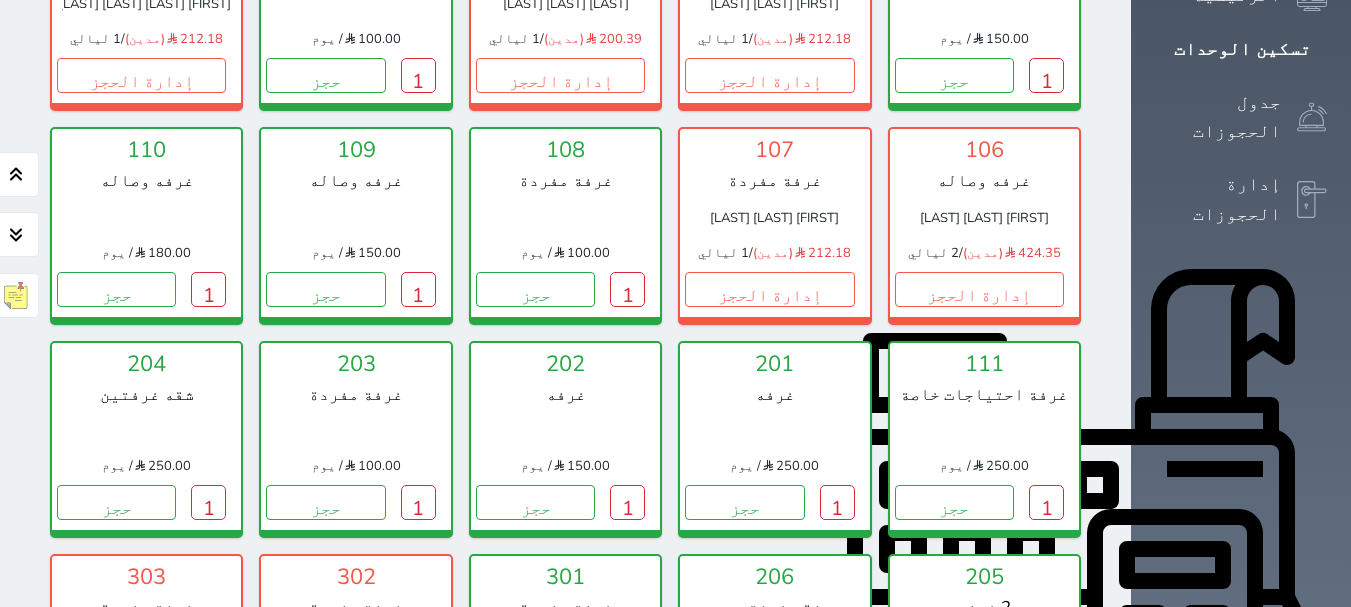 click on "1" at bounding box center [837, 716] 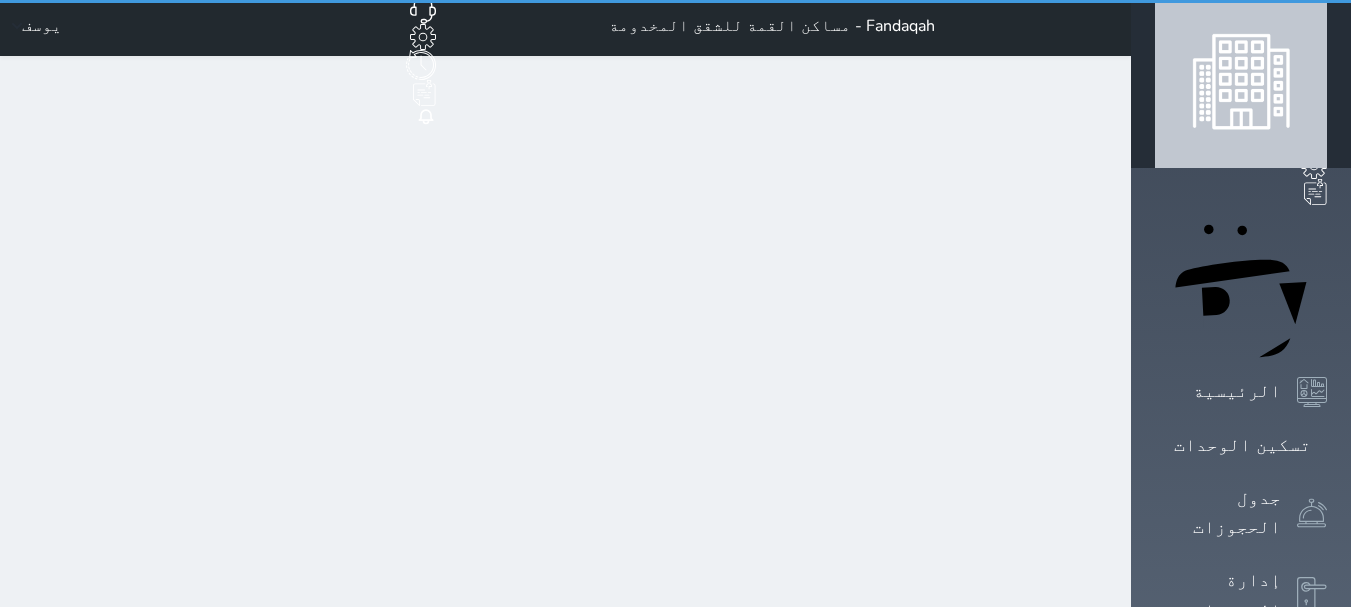 scroll, scrollTop: 0, scrollLeft: 0, axis: both 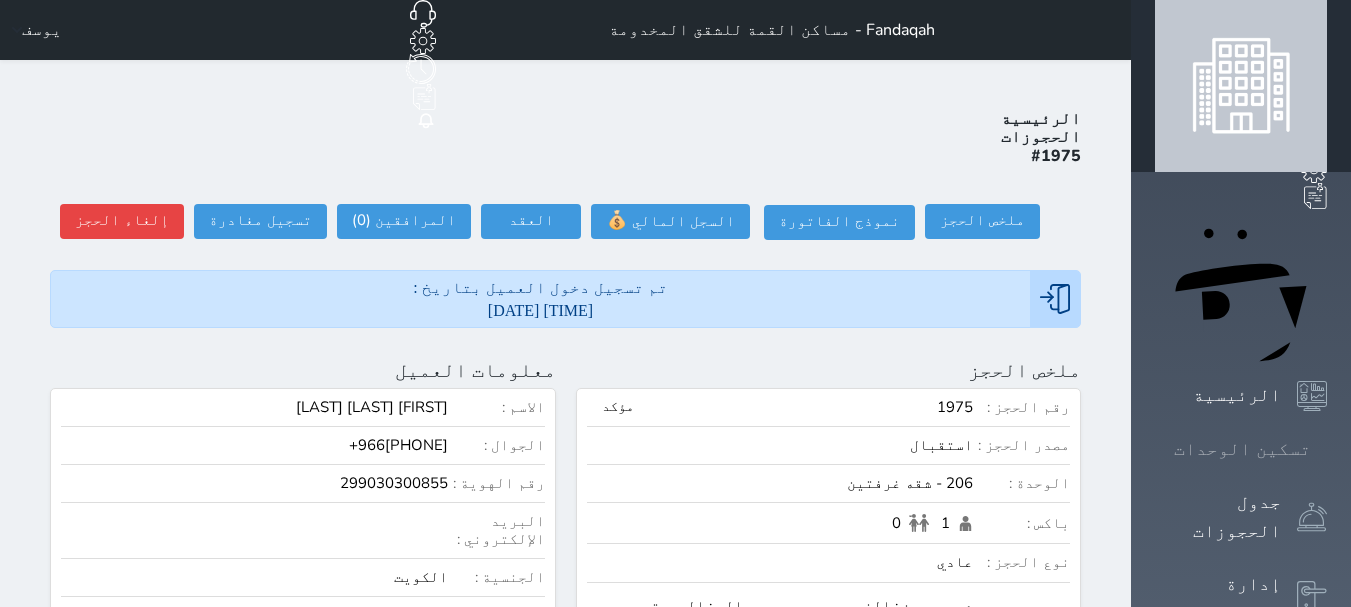 click 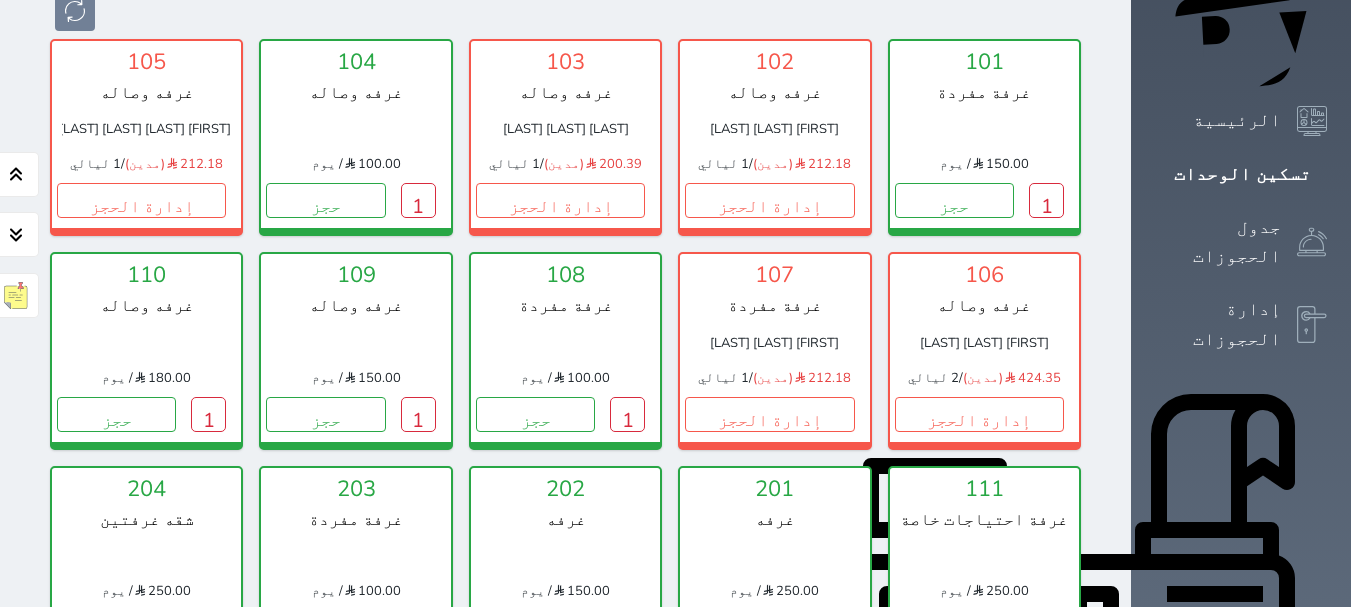 scroll, scrollTop: 278, scrollLeft: 0, axis: vertical 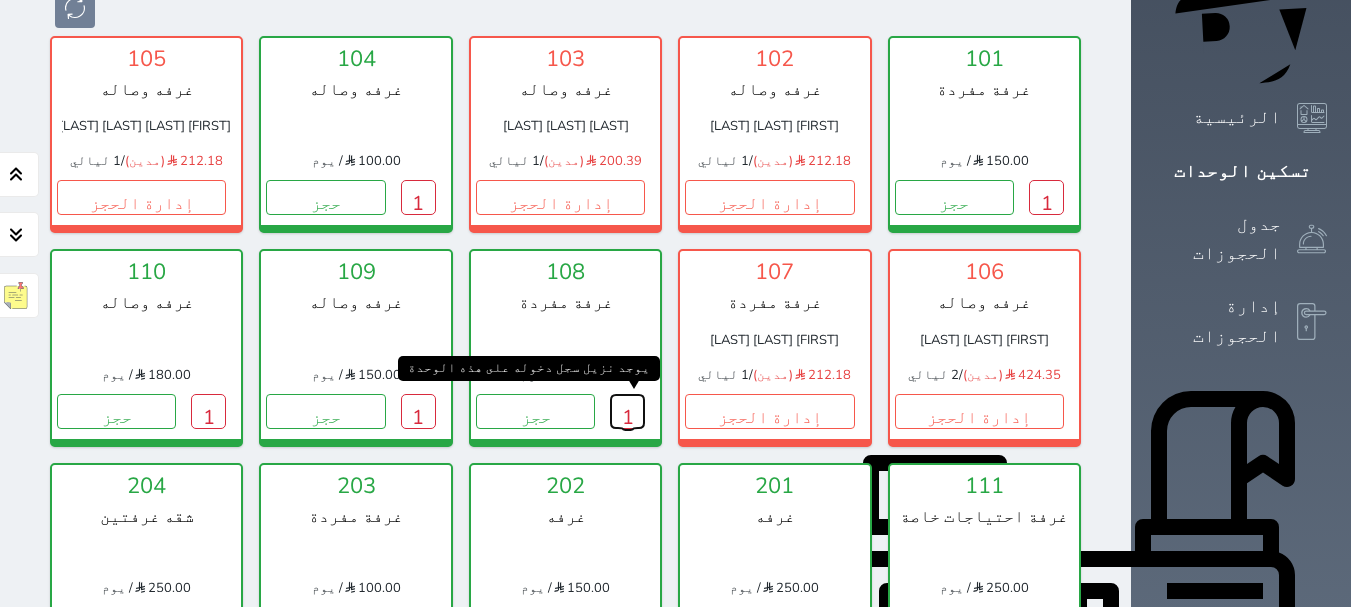 click on "1" at bounding box center (627, 411) 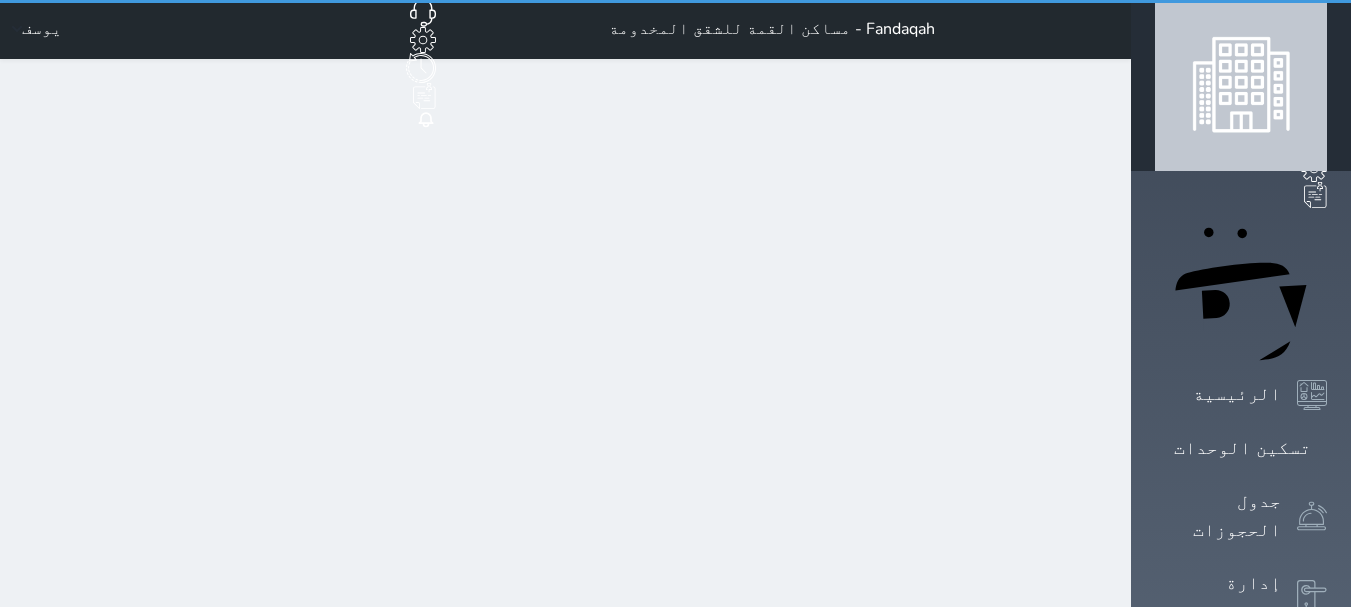 scroll, scrollTop: 0, scrollLeft: 0, axis: both 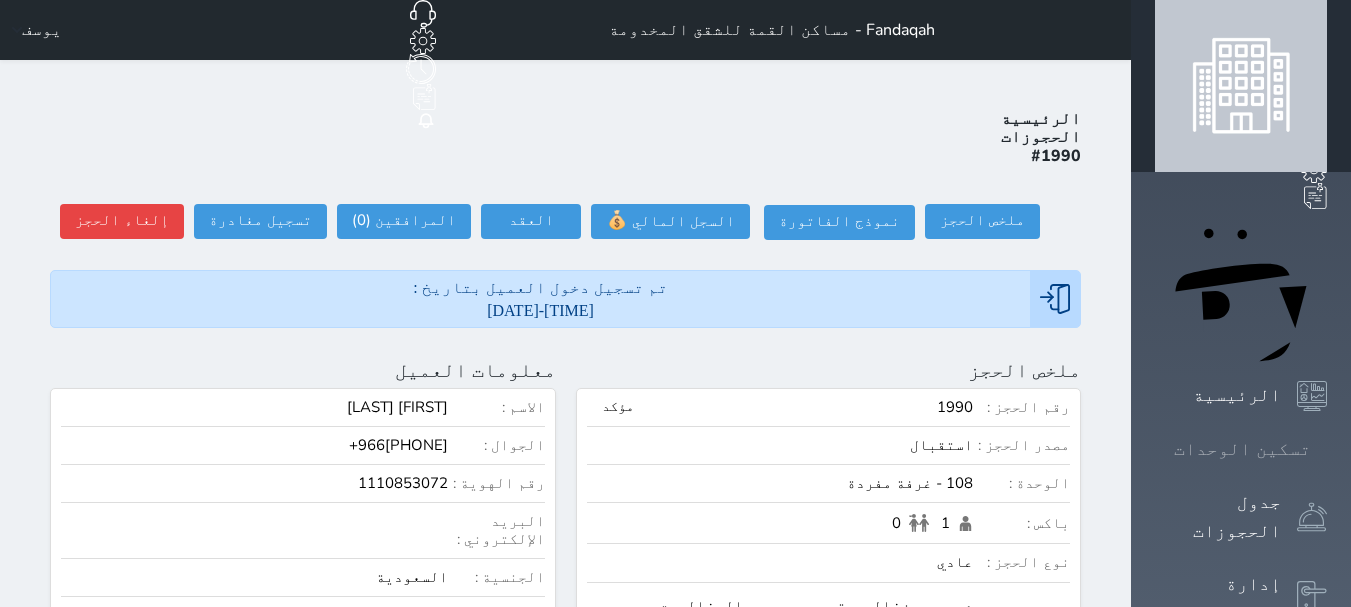 click 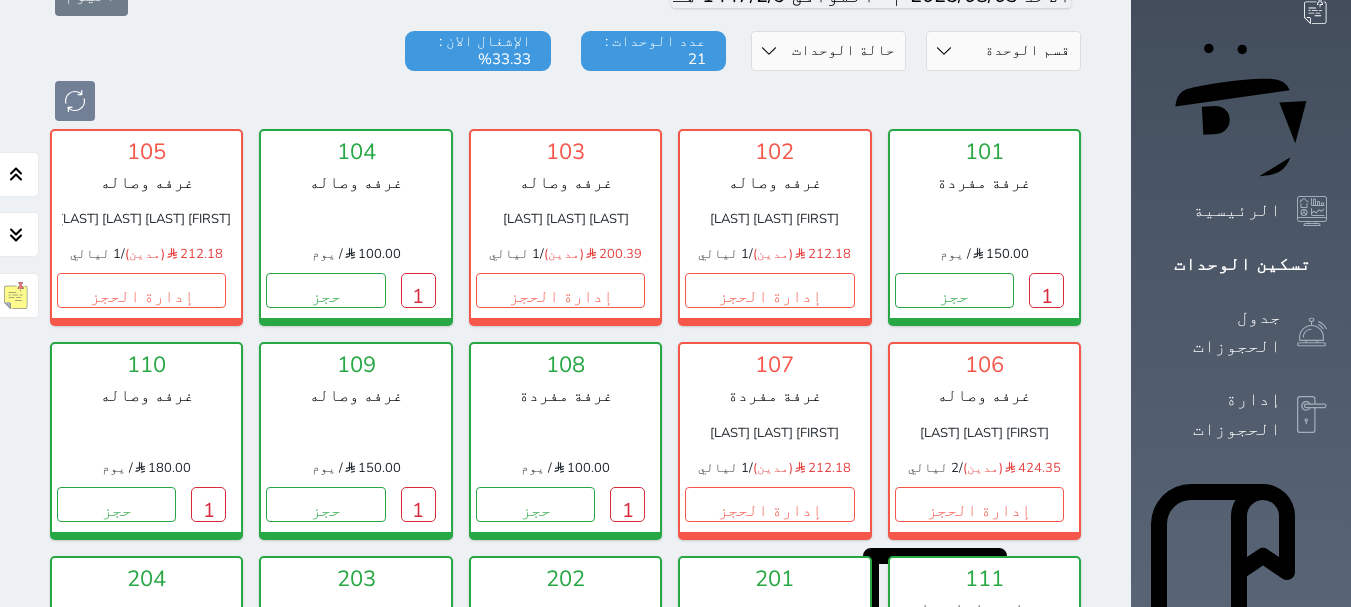 scroll, scrollTop: 478, scrollLeft: 0, axis: vertical 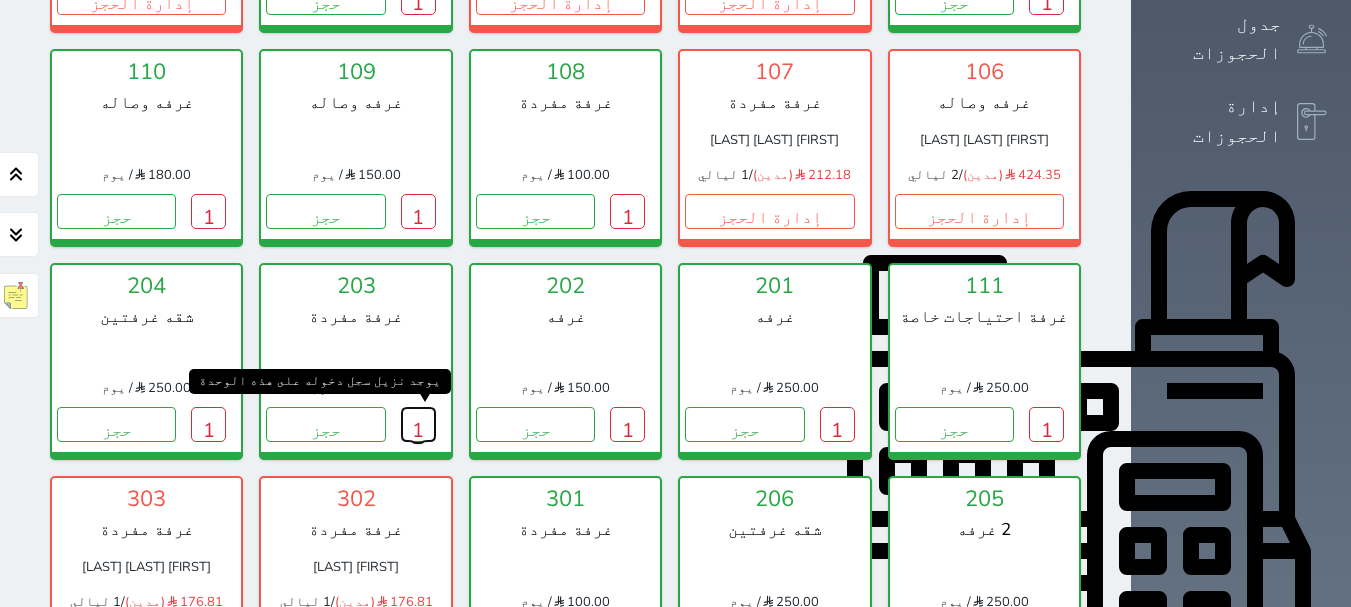 click on "1" at bounding box center [418, 424] 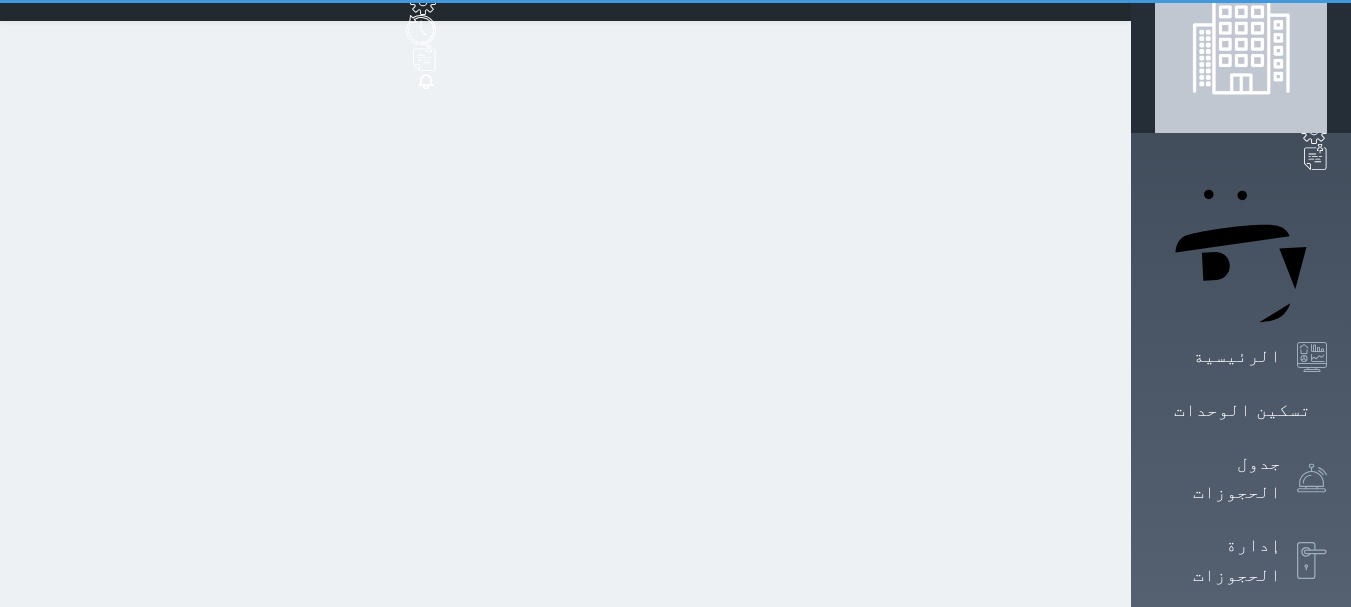 scroll, scrollTop: 0, scrollLeft: 0, axis: both 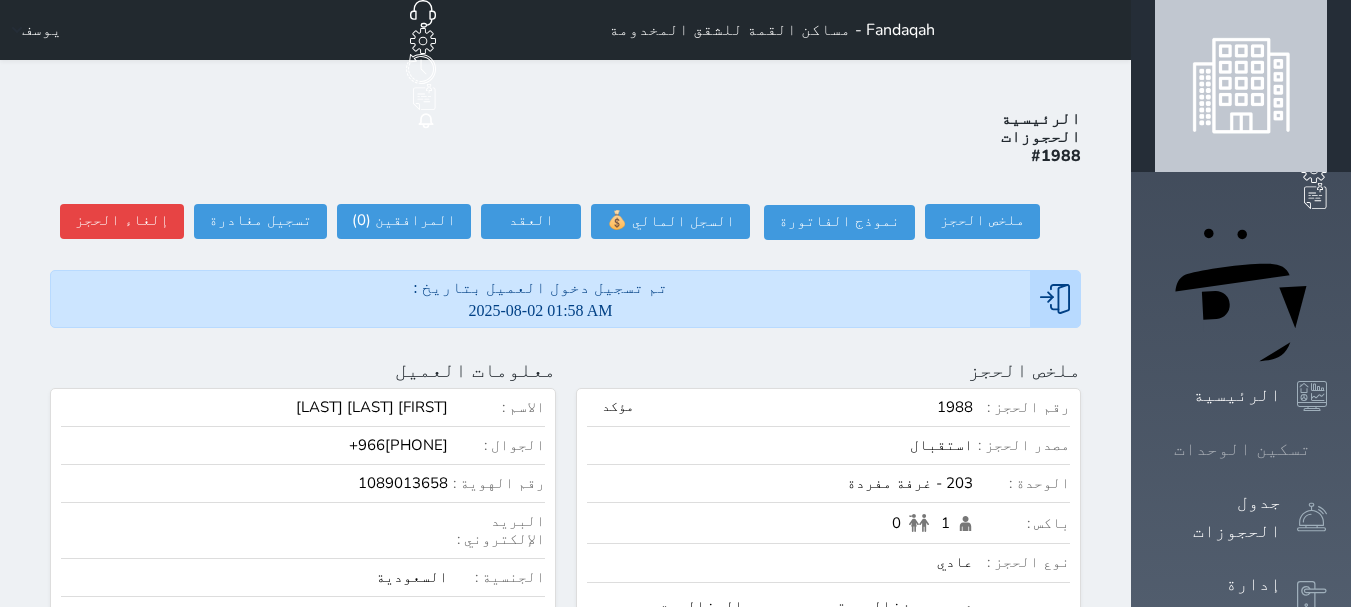 click 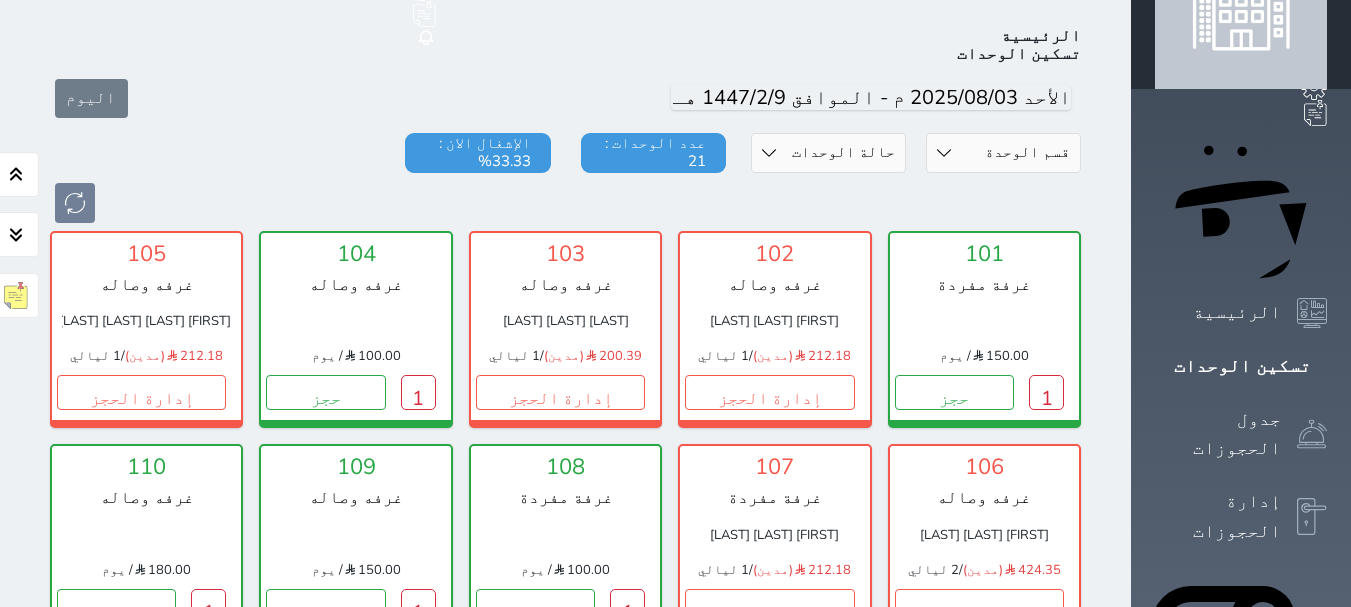 scroll, scrollTop: 78, scrollLeft: 0, axis: vertical 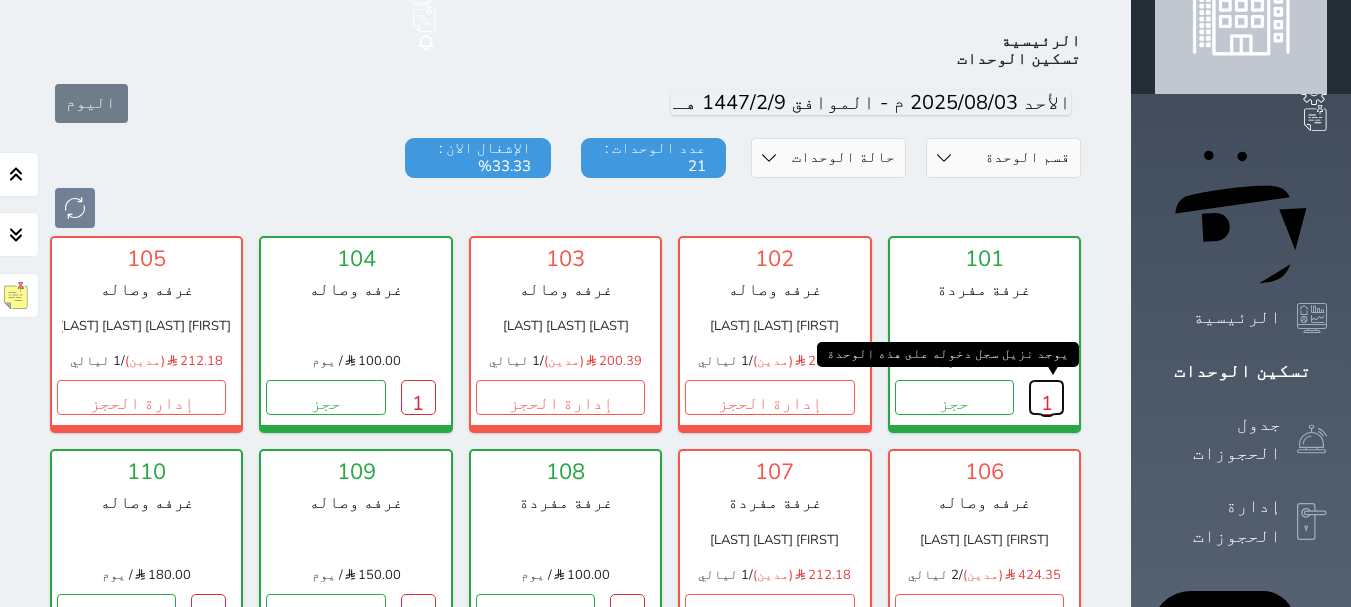click on "1" at bounding box center [1046, 397] 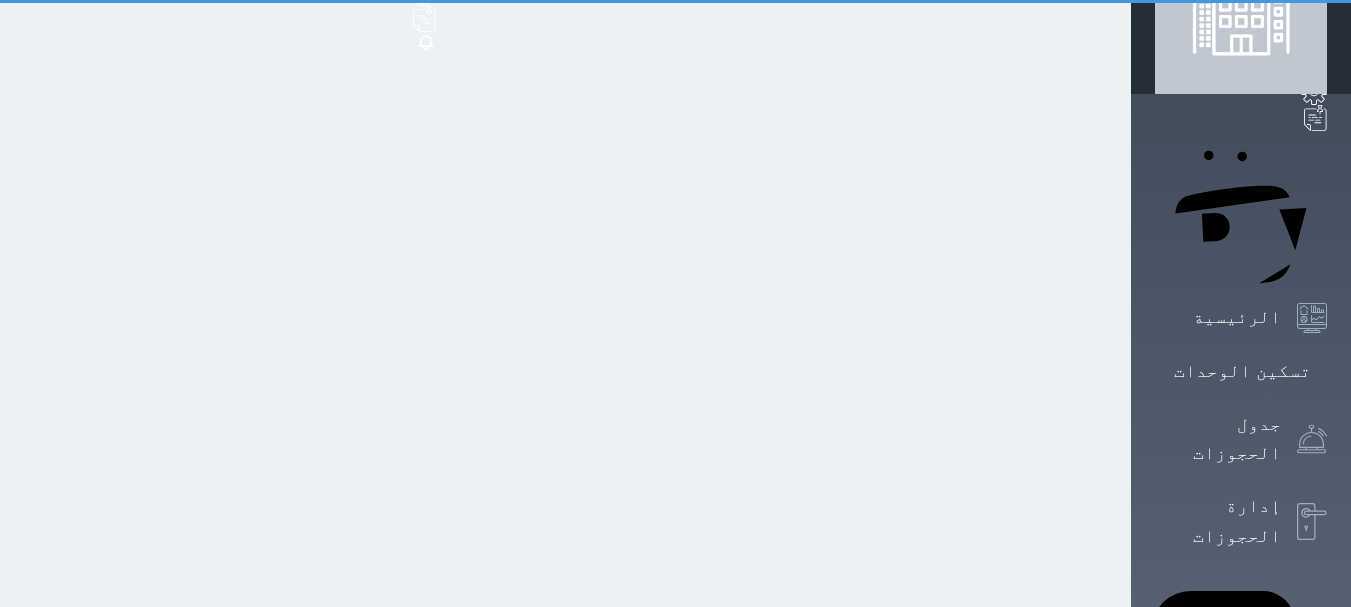 scroll, scrollTop: 0, scrollLeft: 0, axis: both 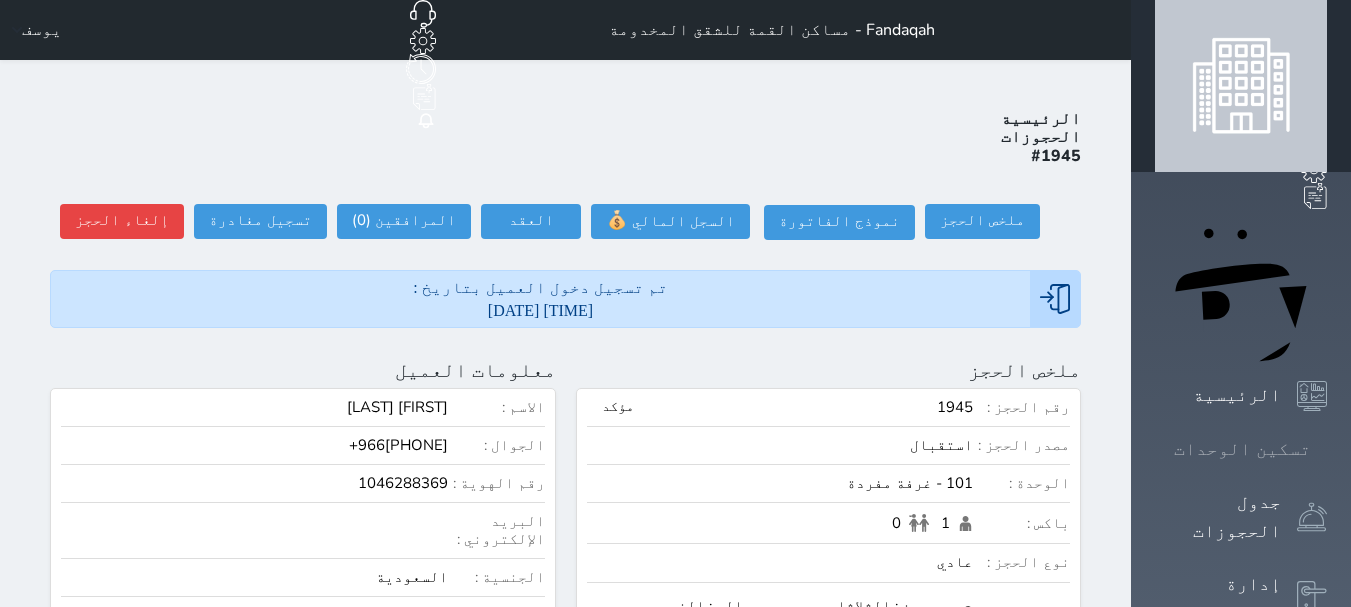 click 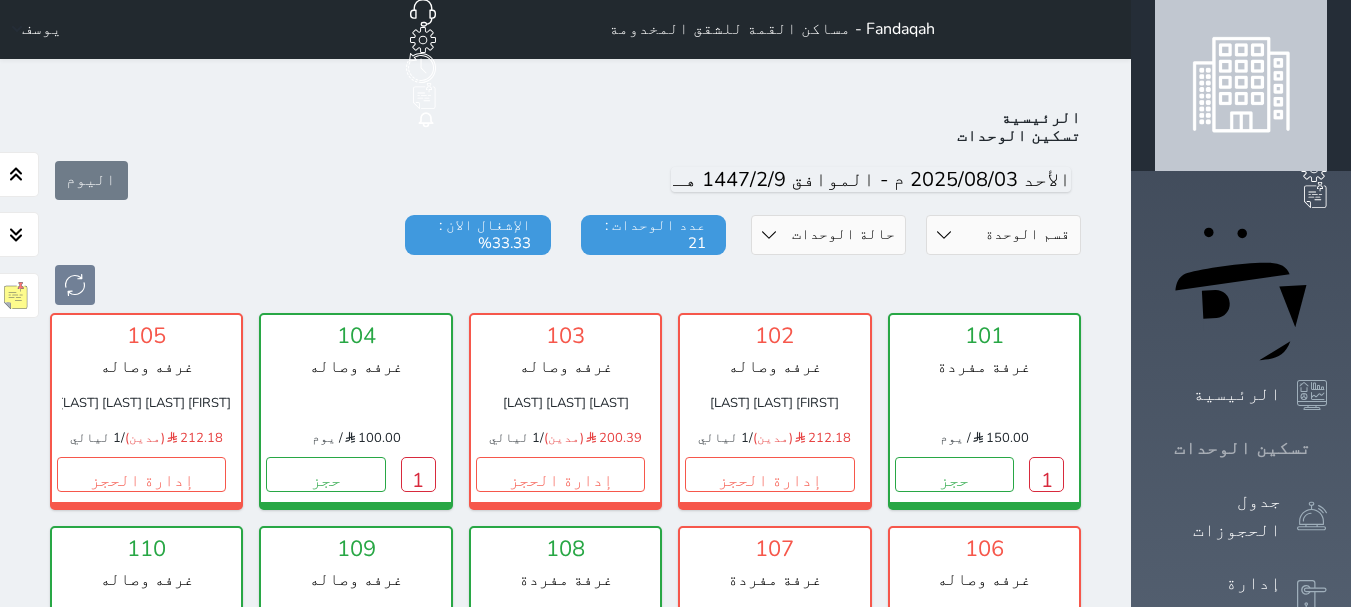 scroll, scrollTop: 0, scrollLeft: 0, axis: both 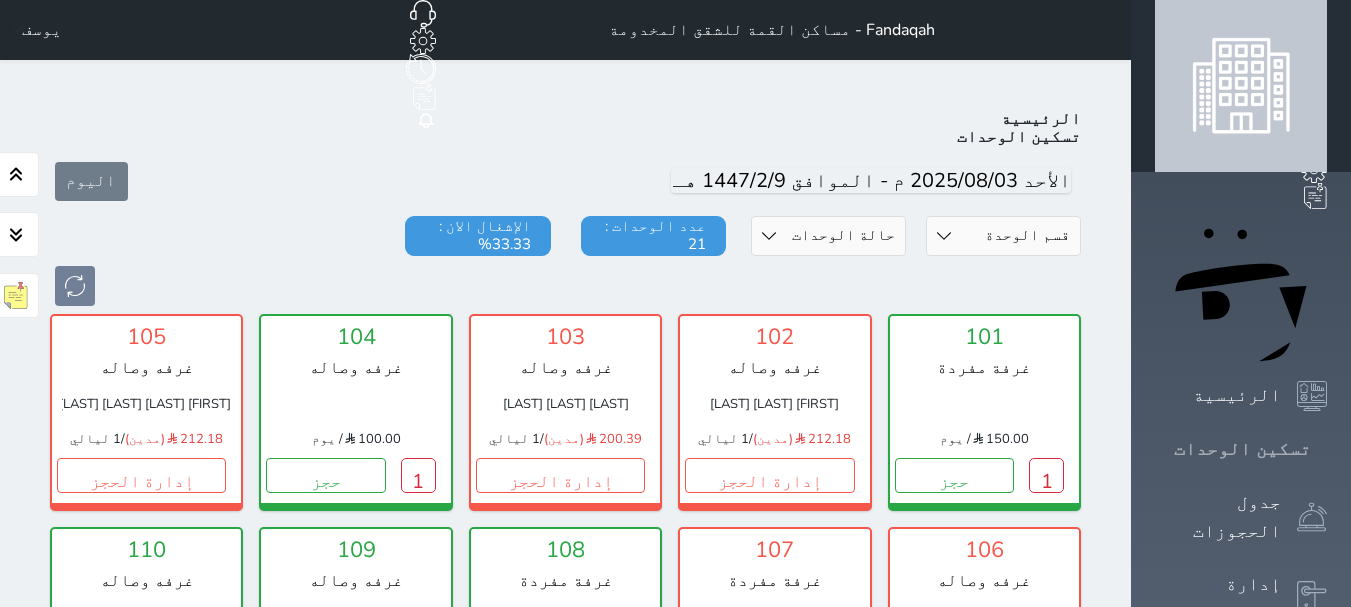 click 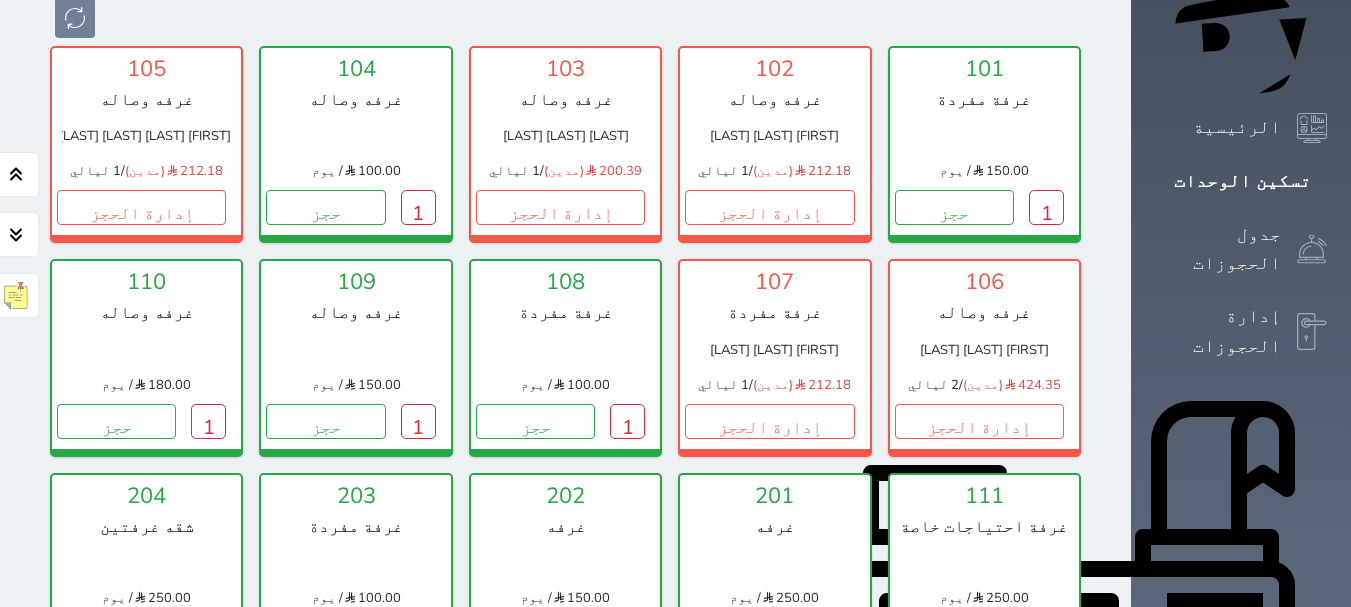 scroll, scrollTop: 300, scrollLeft: 0, axis: vertical 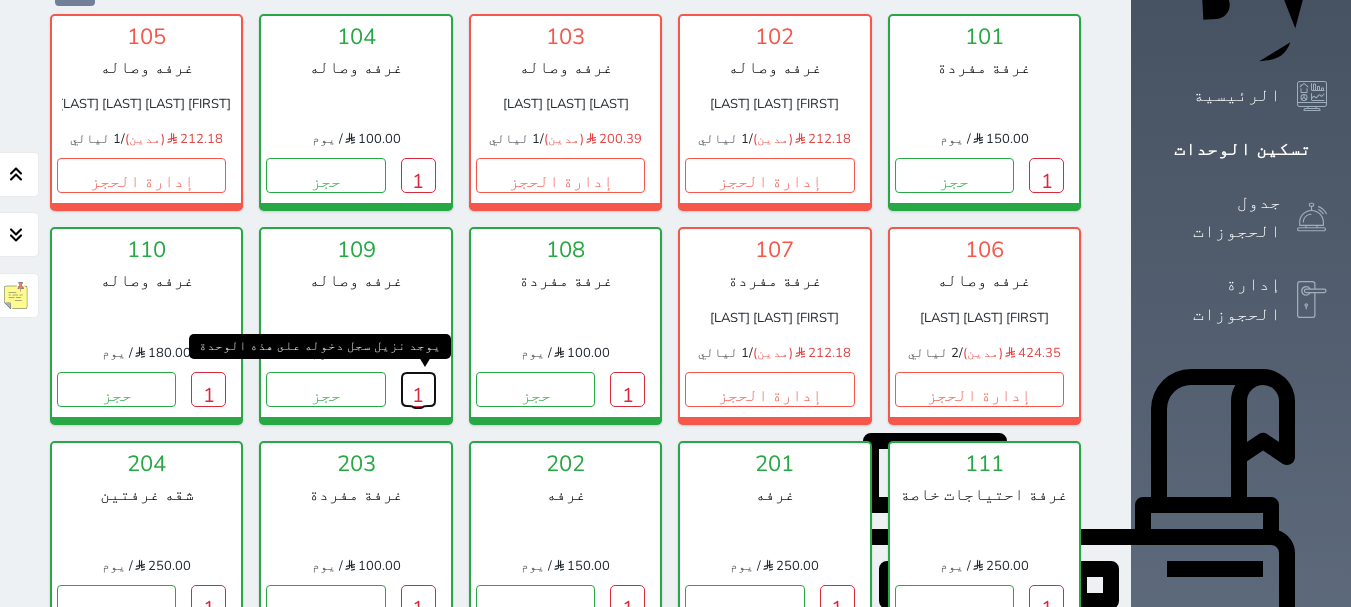 click on "1" at bounding box center [418, 389] 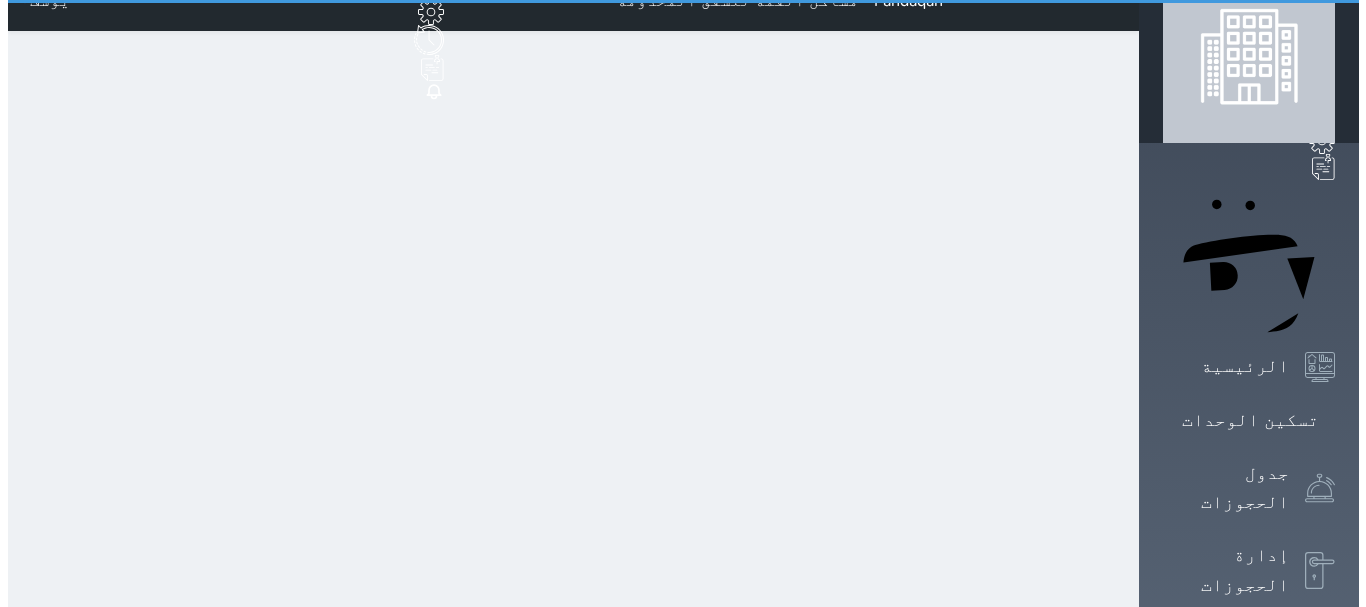 scroll, scrollTop: 0, scrollLeft: 0, axis: both 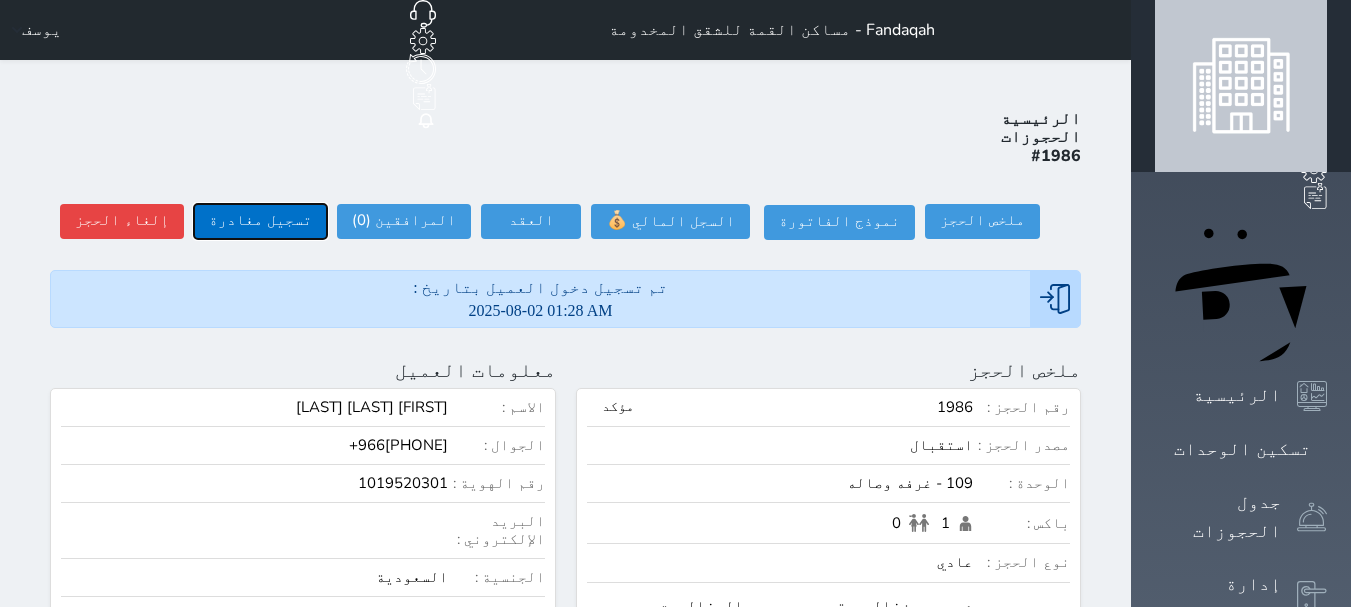 click on "تسجيل مغادرة" at bounding box center [260, 221] 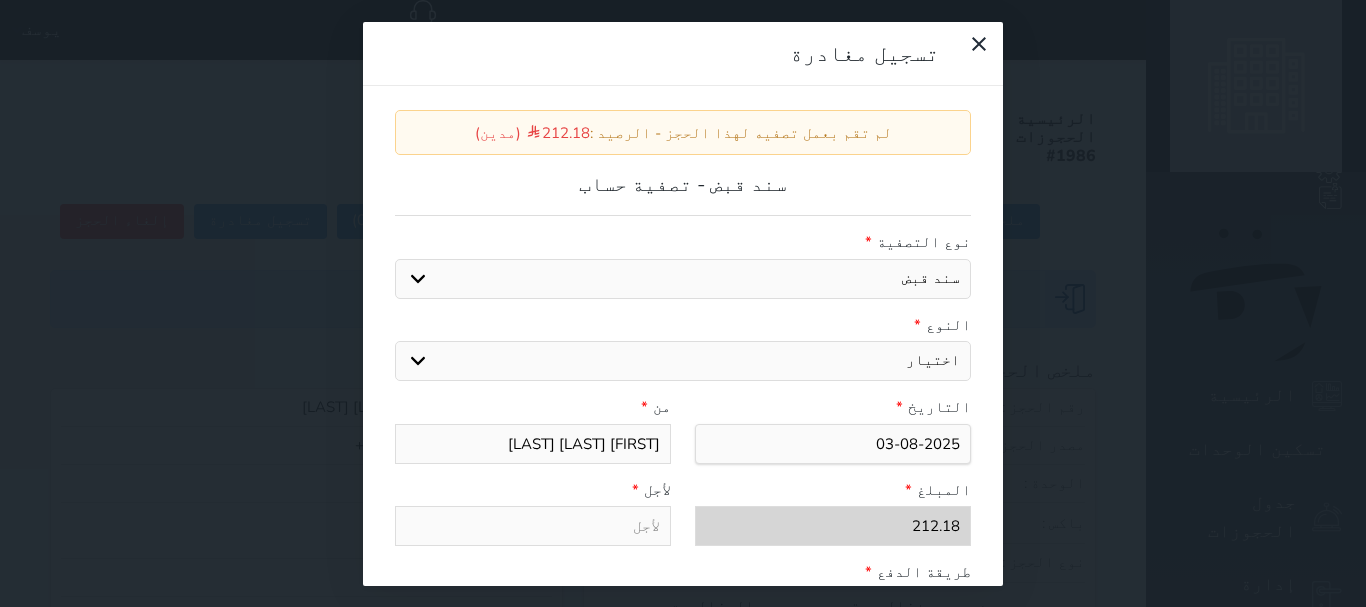 click on "اختيار   مقبوضات عامة
قيمة إيجار
فواتير
عربون
لا ينطبق
آخر
مغسلة
واي فاي - الإنترنت
مواقف السيارات
طعام
الأغذية والمشروبات
مشروبات
المشروبات الباردة
المشروبات الساخنة
الإفطار
غداء
عشاء
مخبز و كعك
حمام سباحة
الصالة الرياضية
سبا و خدمات الجمال
اختيار وإسقاط (خدمات النقل)
ميني بار
كابل - تلفزيون
سرير إضافي
تصفيف الشعر
التسوق" at bounding box center (683, 361) 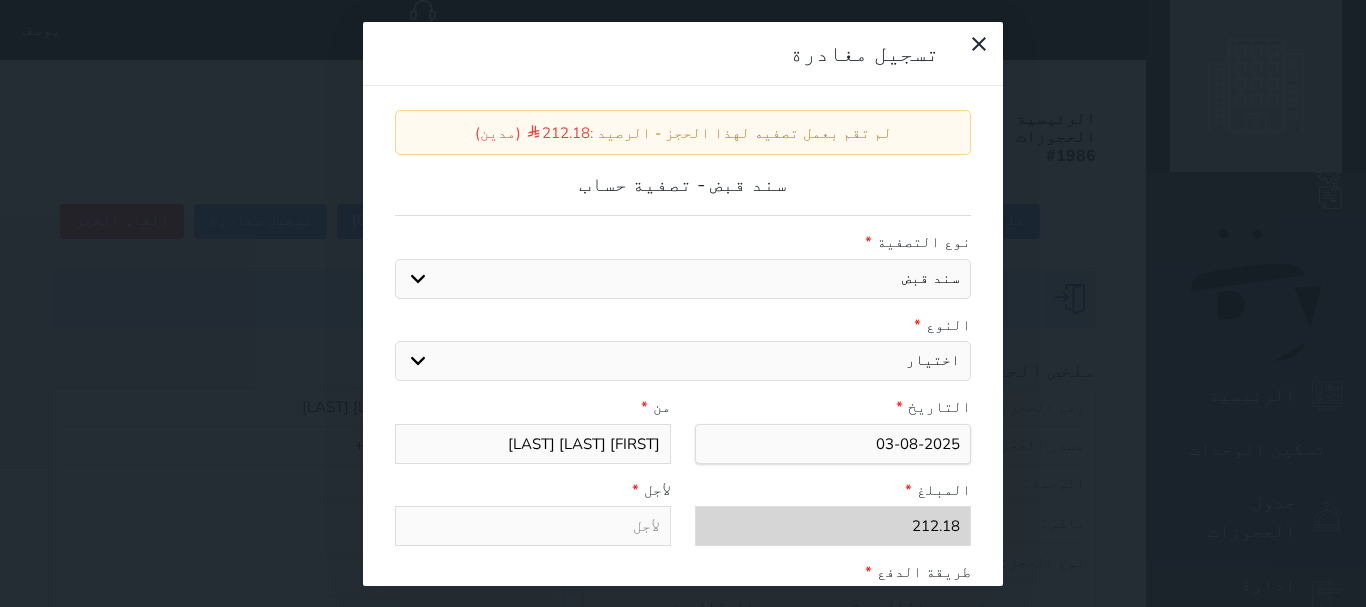 select on "18538" 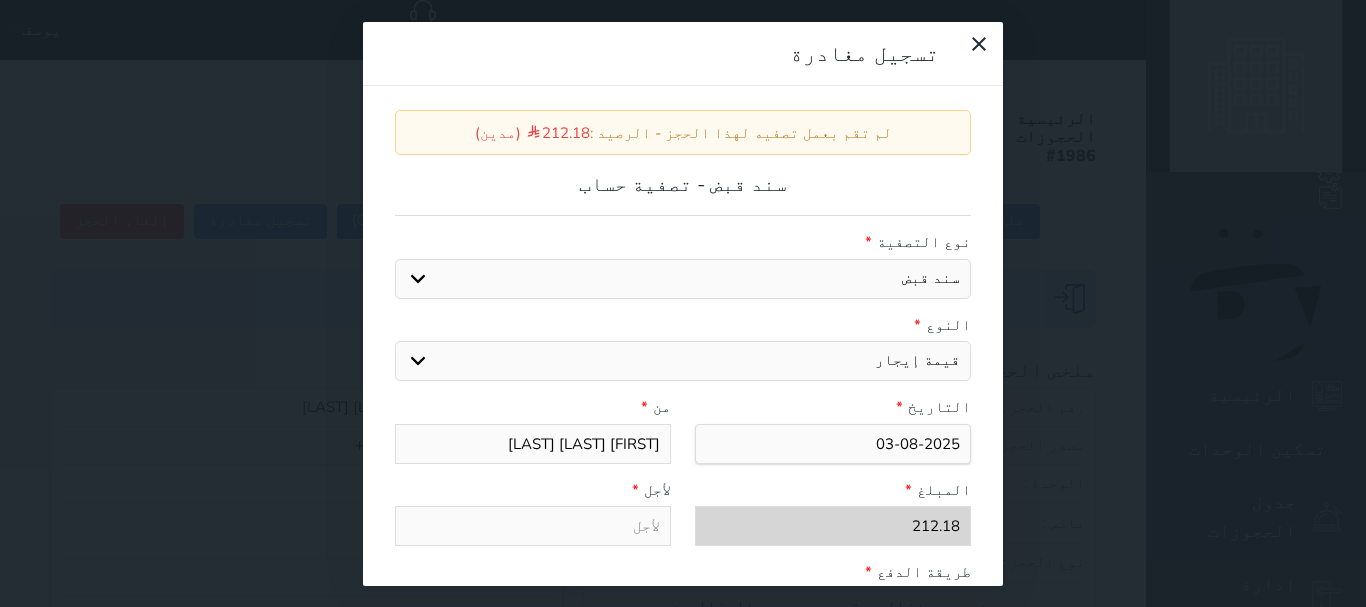 click on "اختيار   مقبوضات عامة
قيمة إيجار
فواتير
عربون
لا ينطبق
آخر
مغسلة
واي فاي - الإنترنت
مواقف السيارات
طعام
الأغذية والمشروبات
مشروبات
المشروبات الباردة
المشروبات الساخنة
الإفطار
غداء
عشاء
مخبز و كعك
حمام سباحة
الصالة الرياضية
سبا و خدمات الجمال
اختيار وإسقاط (خدمات النقل)
ميني بار
كابل - تلفزيون
سرير إضافي
تصفيف الشعر
التسوق" at bounding box center [683, 361] 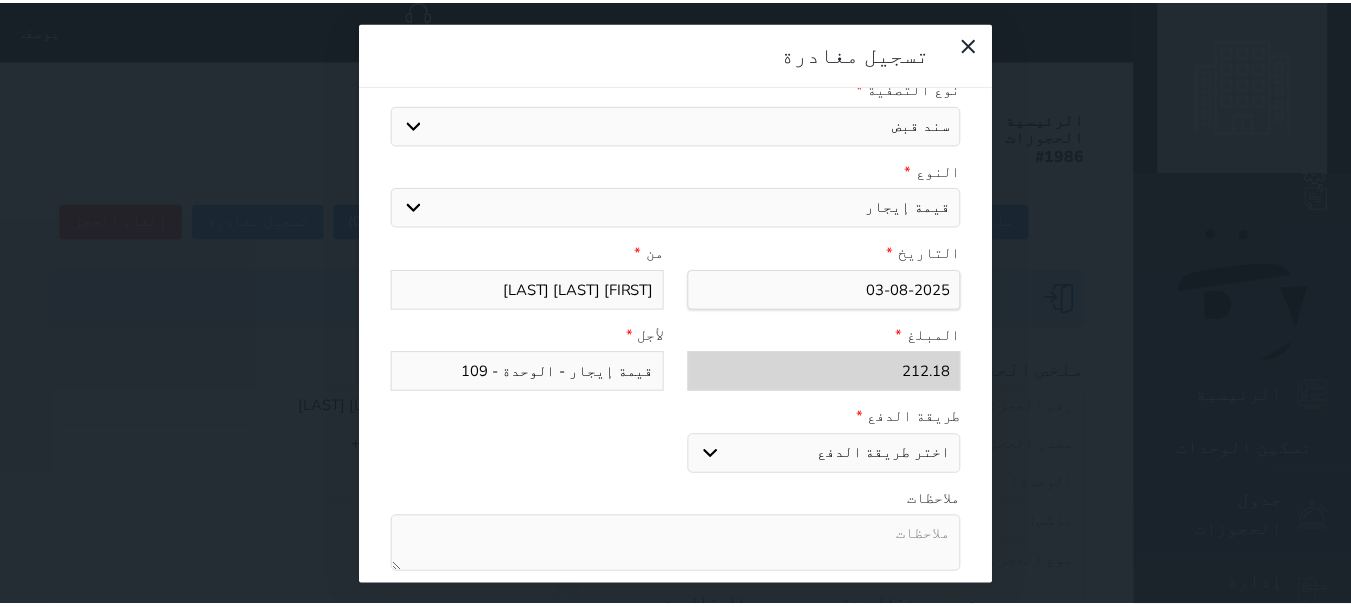 scroll, scrollTop: 300, scrollLeft: 0, axis: vertical 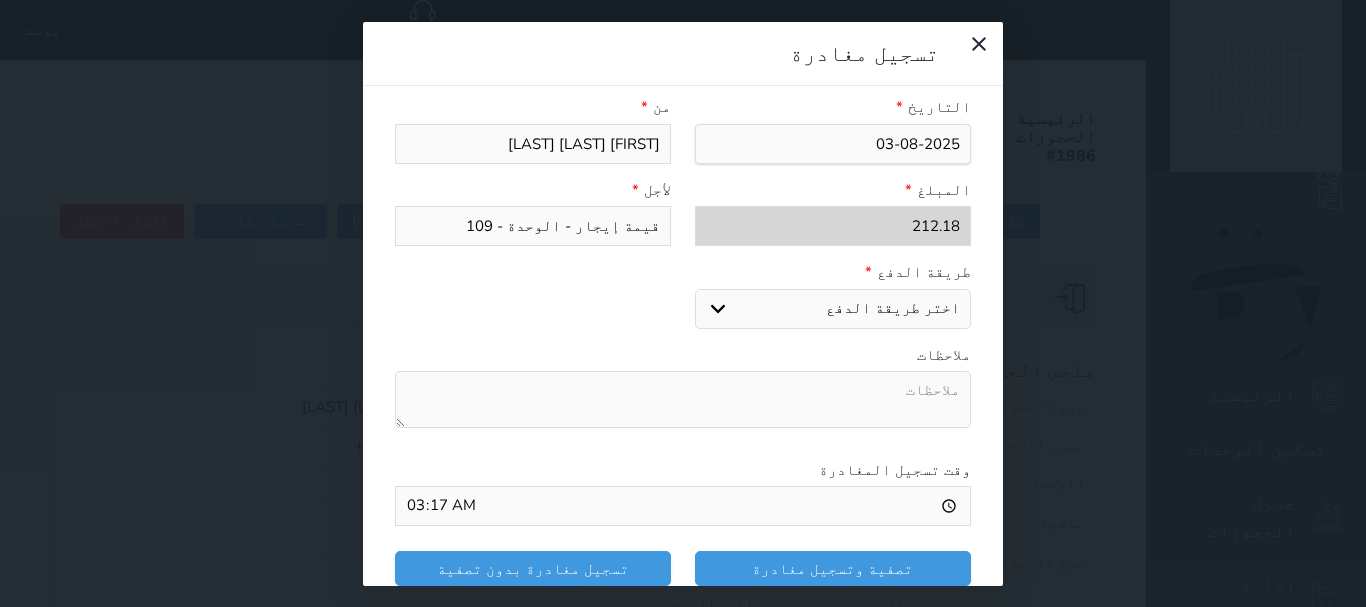 click on "اختر طريقة الدفع   دفع نقدى   تحويل بنكى   مدى   بطاقة ائتمان" at bounding box center (833, 309) 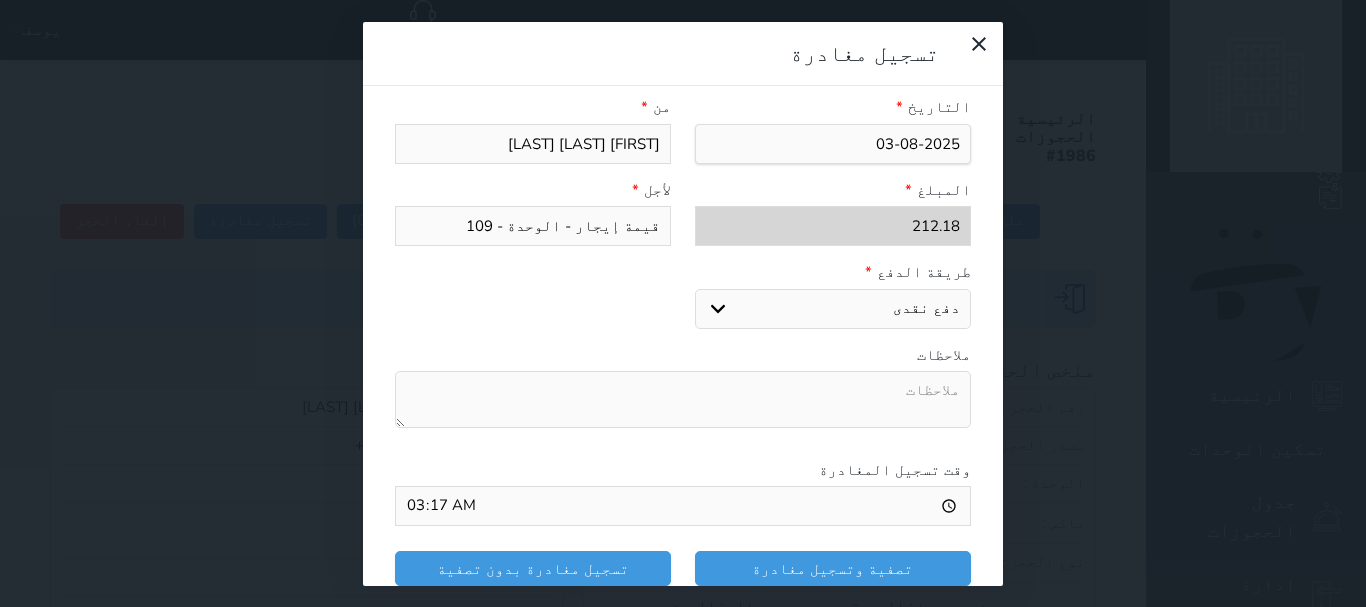 click on "اختر طريقة الدفع   دفع نقدى   تحويل بنكى   مدى   بطاقة ائتمان" at bounding box center [833, 309] 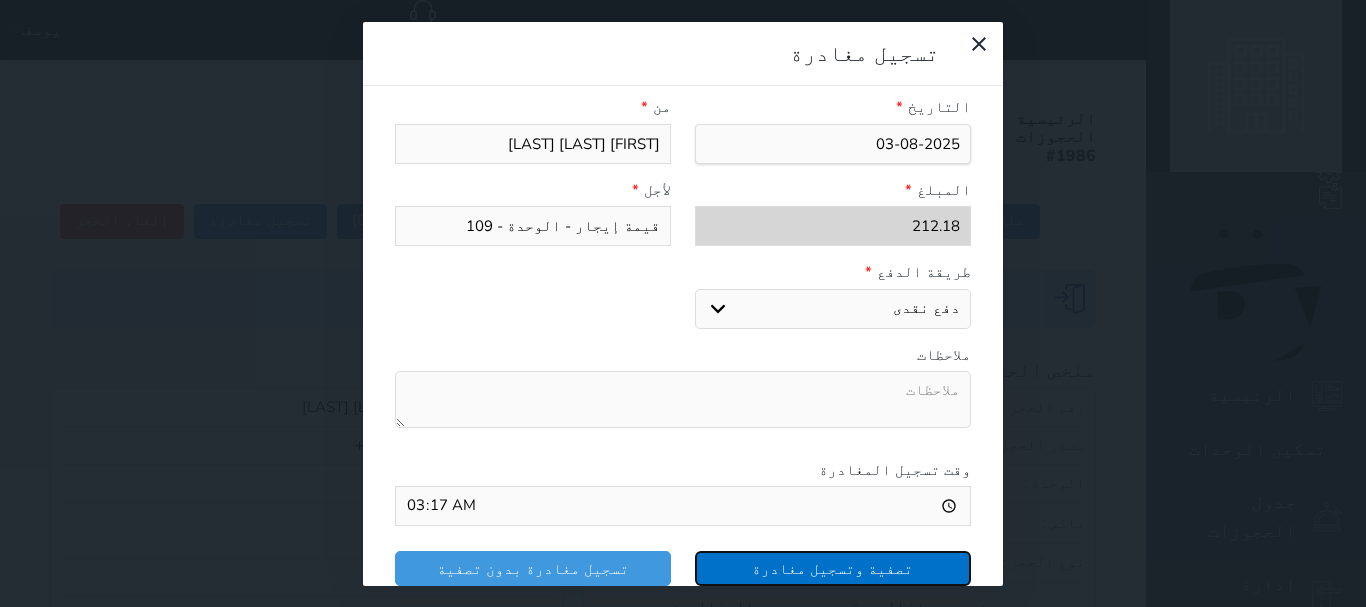 click on "تصفية وتسجيل مغادرة" at bounding box center [833, 568] 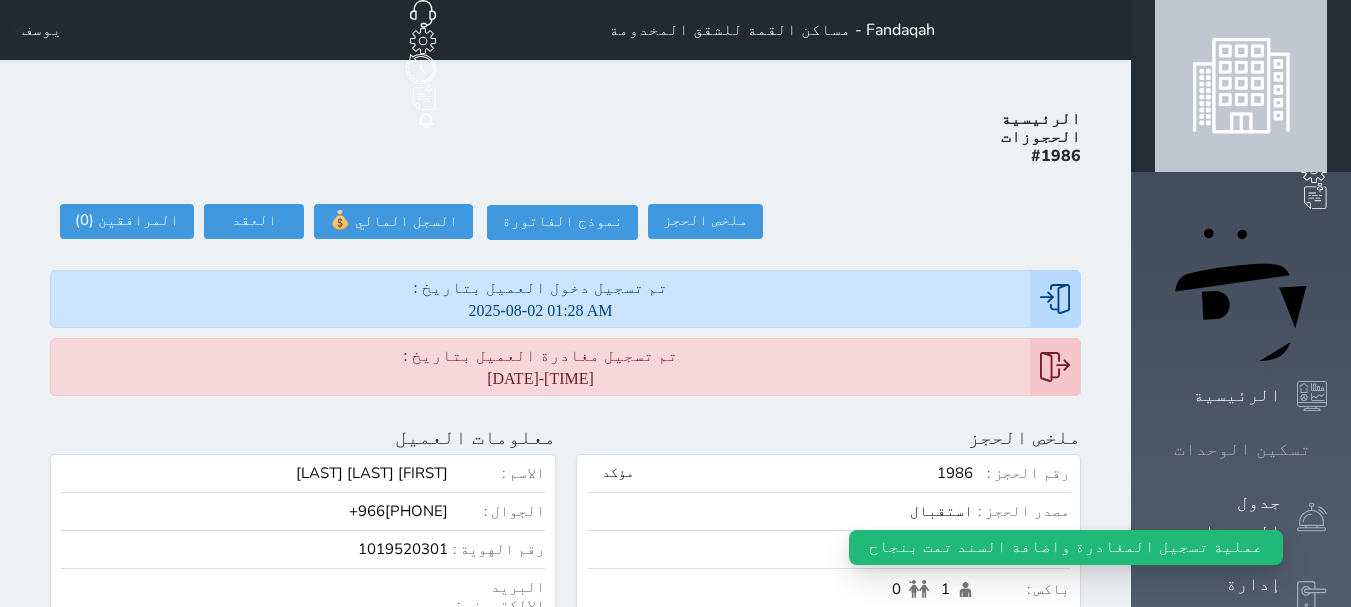 click 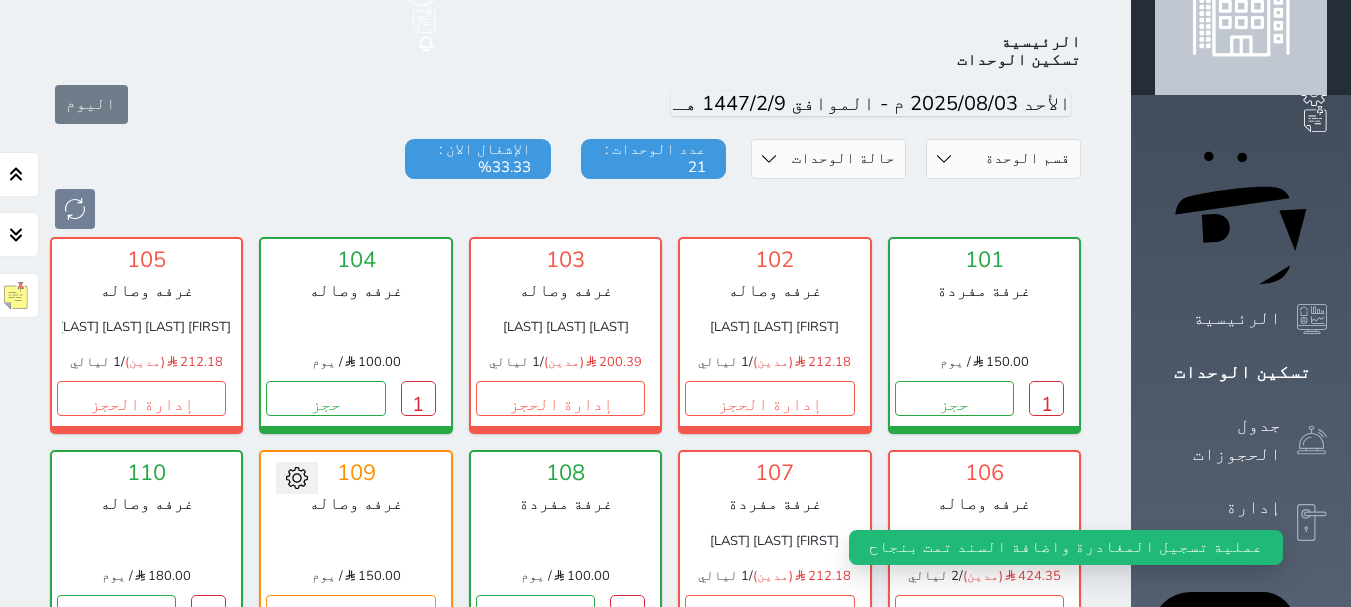 scroll, scrollTop: 78, scrollLeft: 0, axis: vertical 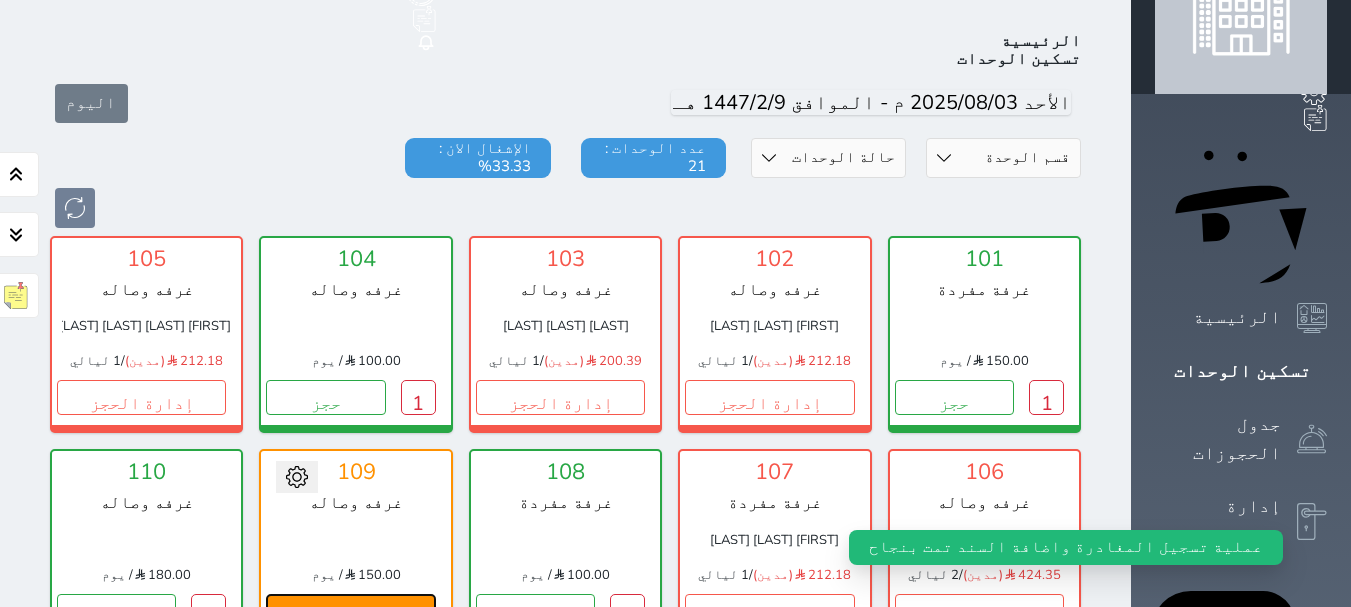 click on "تحت التنظيف" at bounding box center [350, 611] 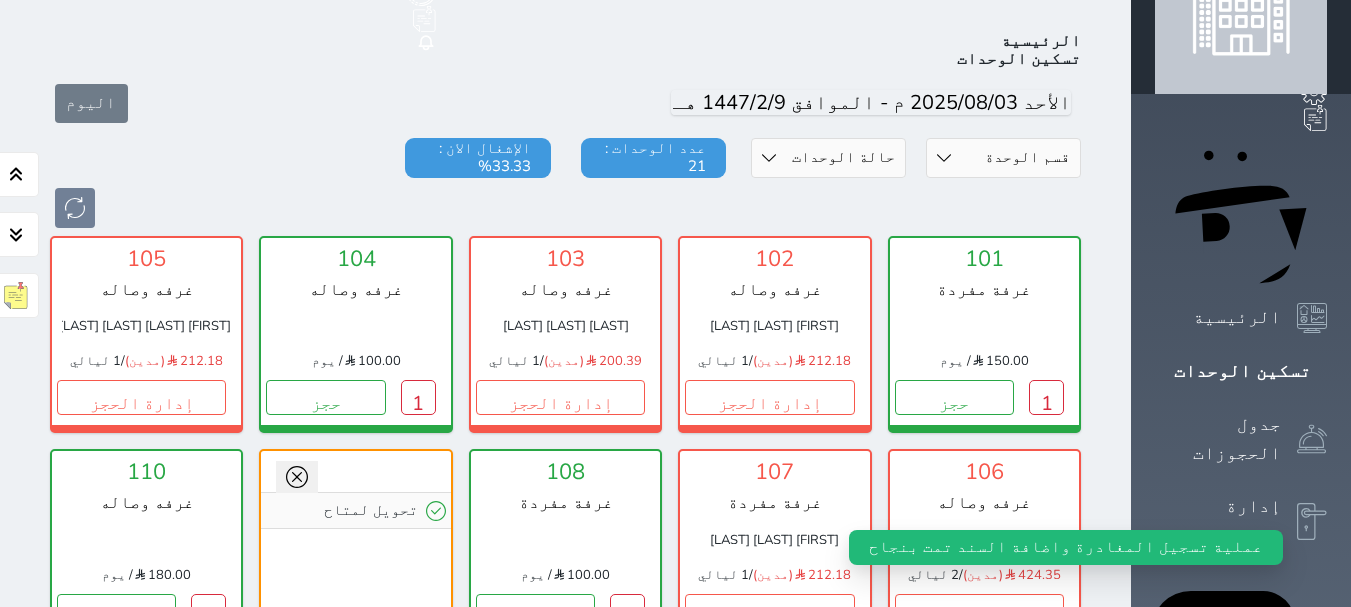 click 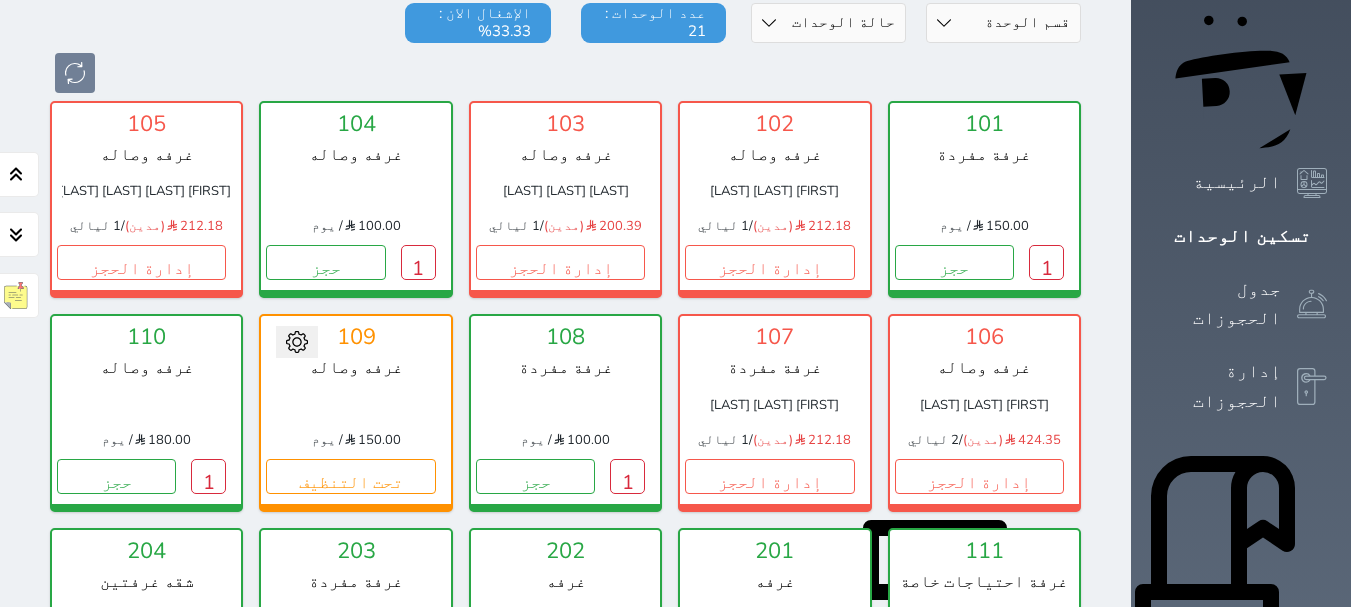 scroll, scrollTop: 178, scrollLeft: 0, axis: vertical 